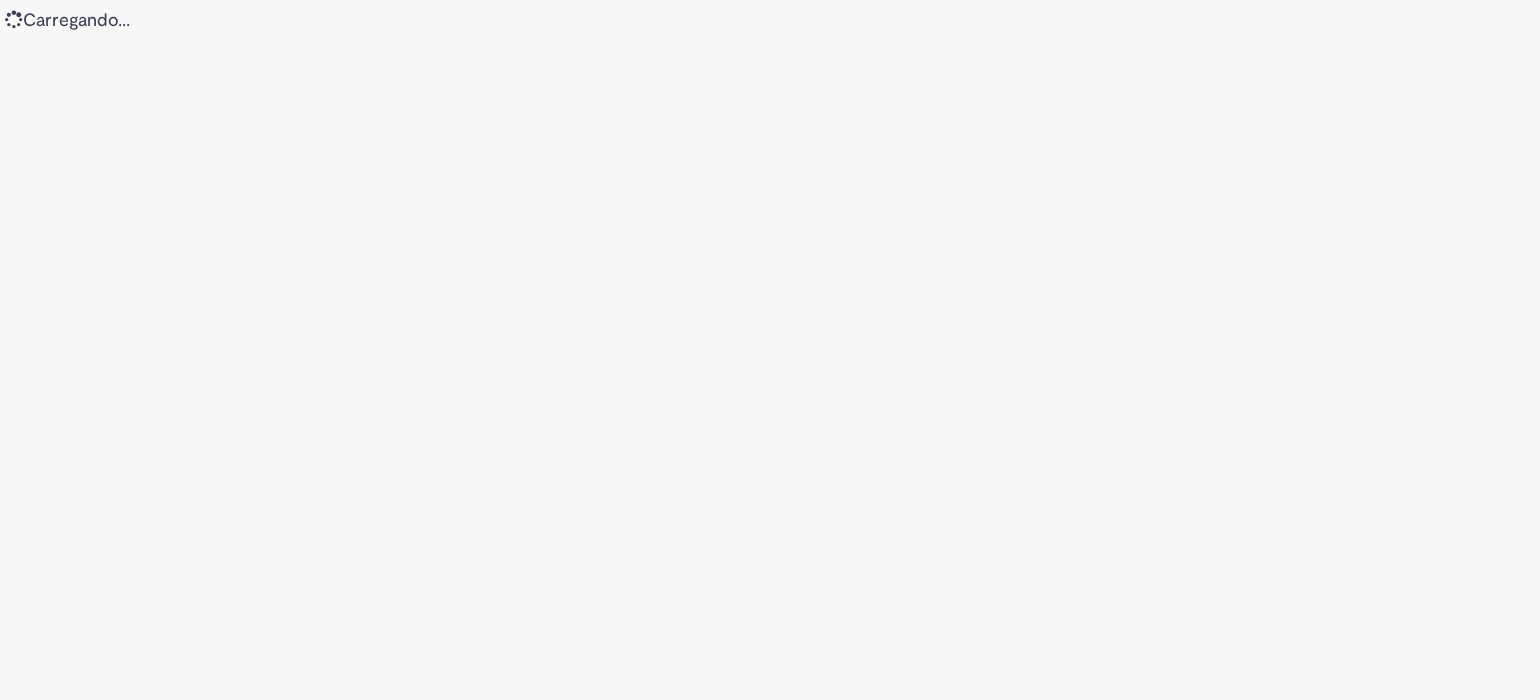 scroll, scrollTop: 0, scrollLeft: 0, axis: both 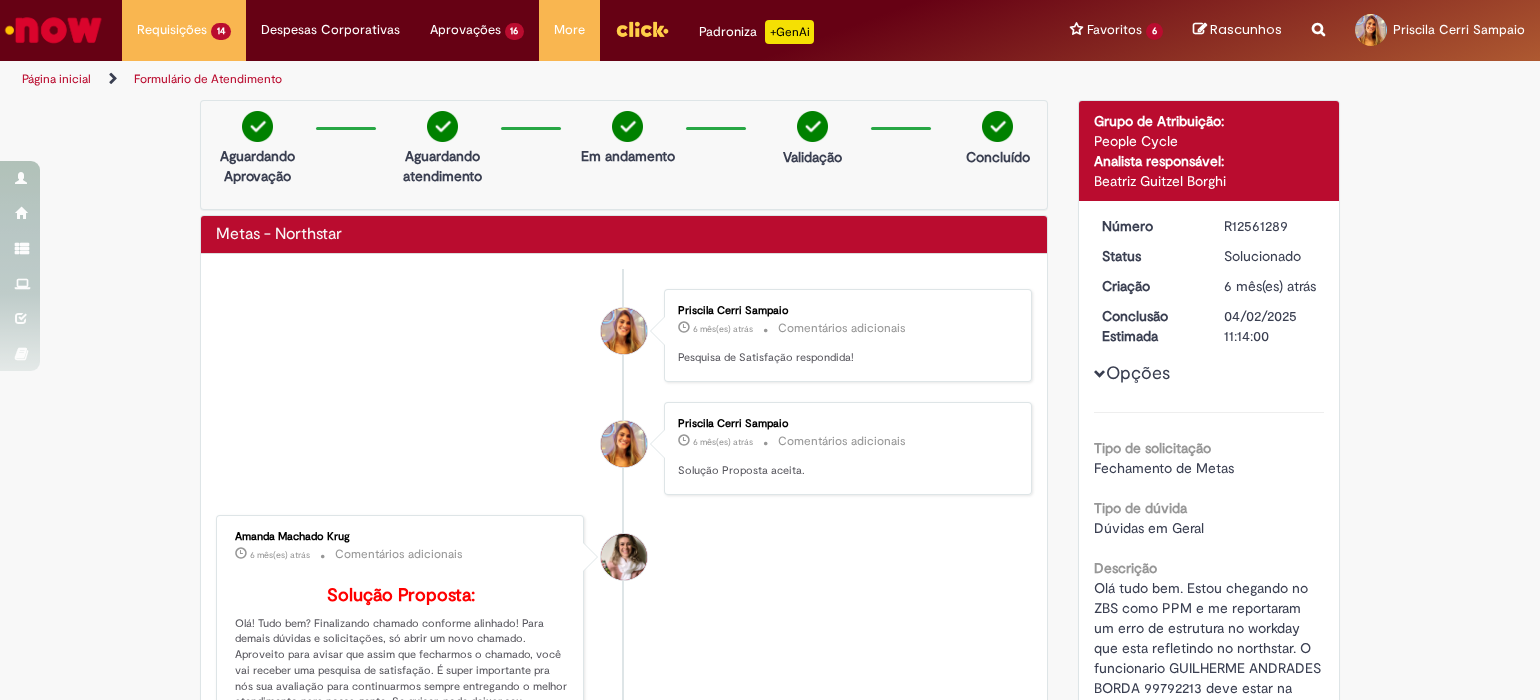 drag, startPoint x: 13, startPoint y: 32, endPoint x: 51, endPoint y: 52, distance: 42.941822 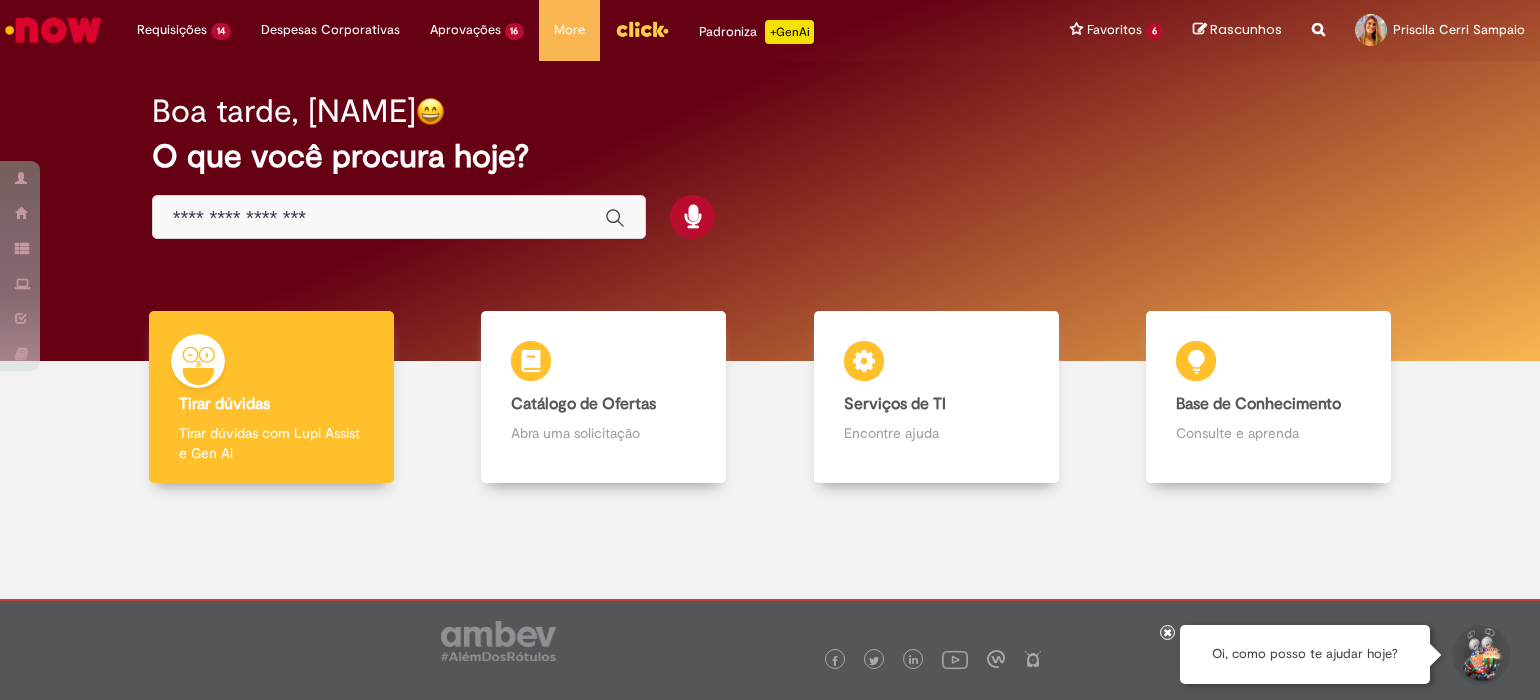 scroll, scrollTop: 0, scrollLeft: 0, axis: both 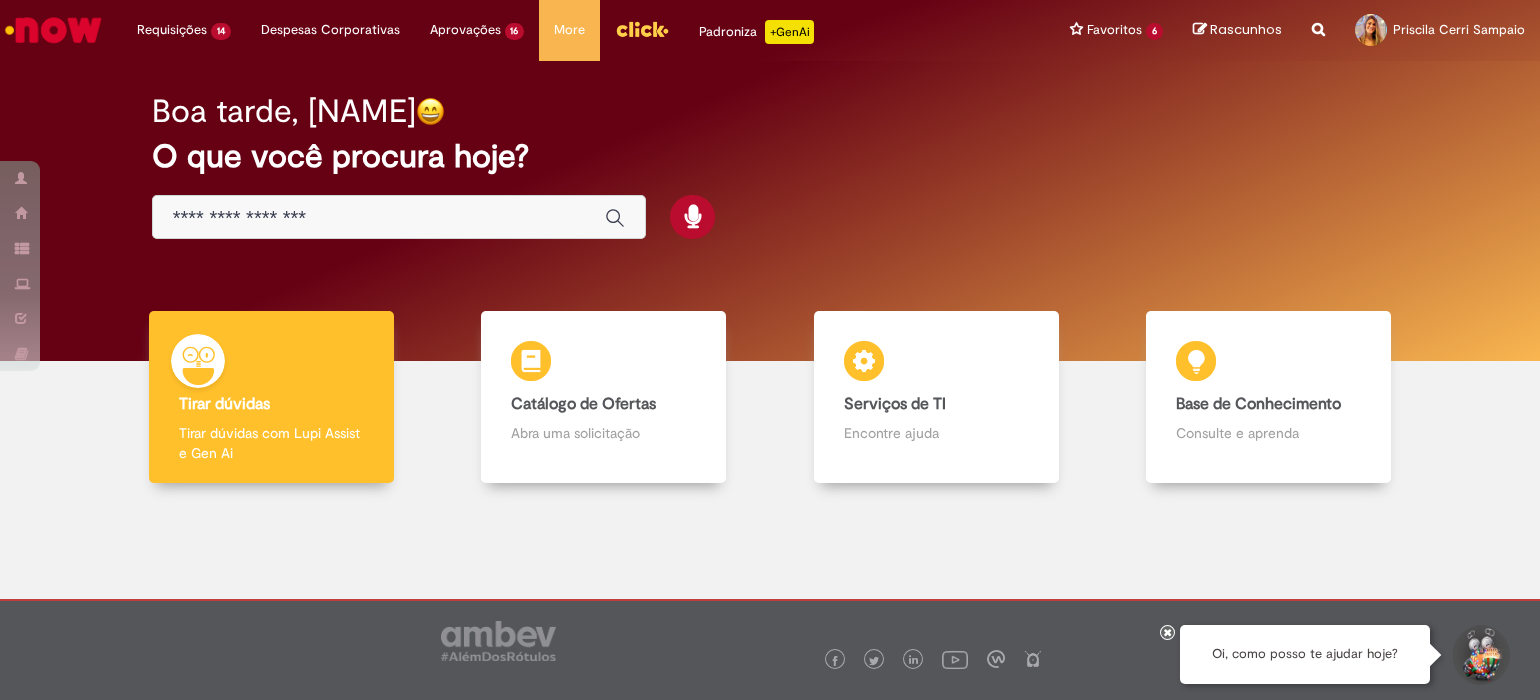 click at bounding box center [399, 217] 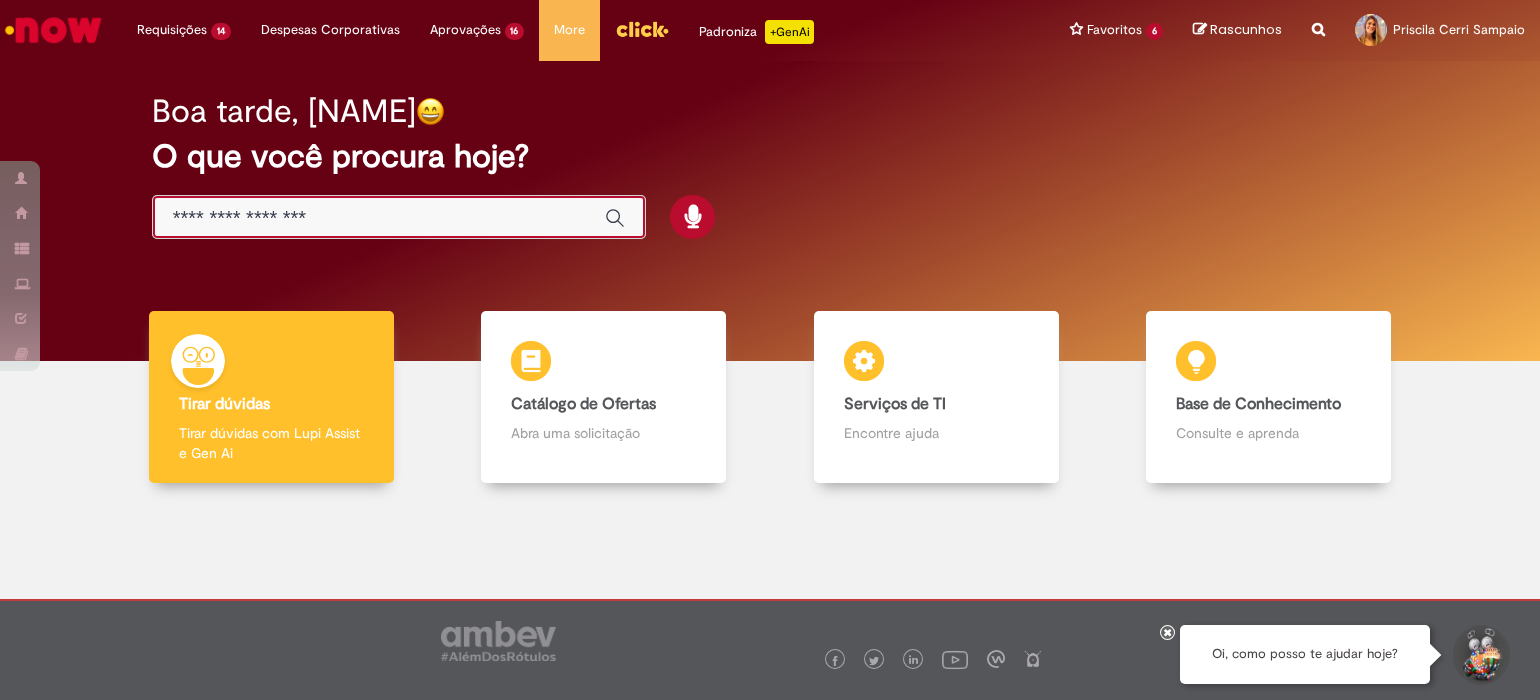 click at bounding box center (379, 218) 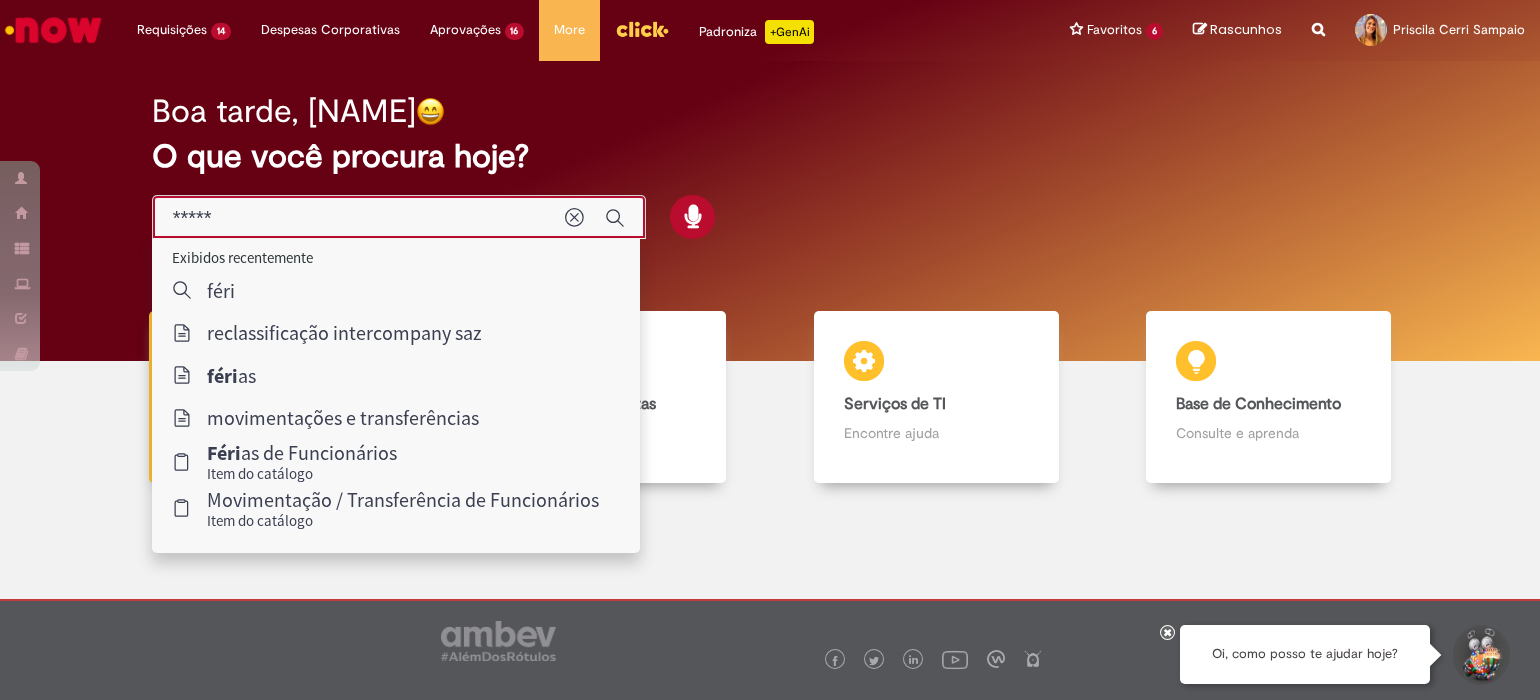 type on "******" 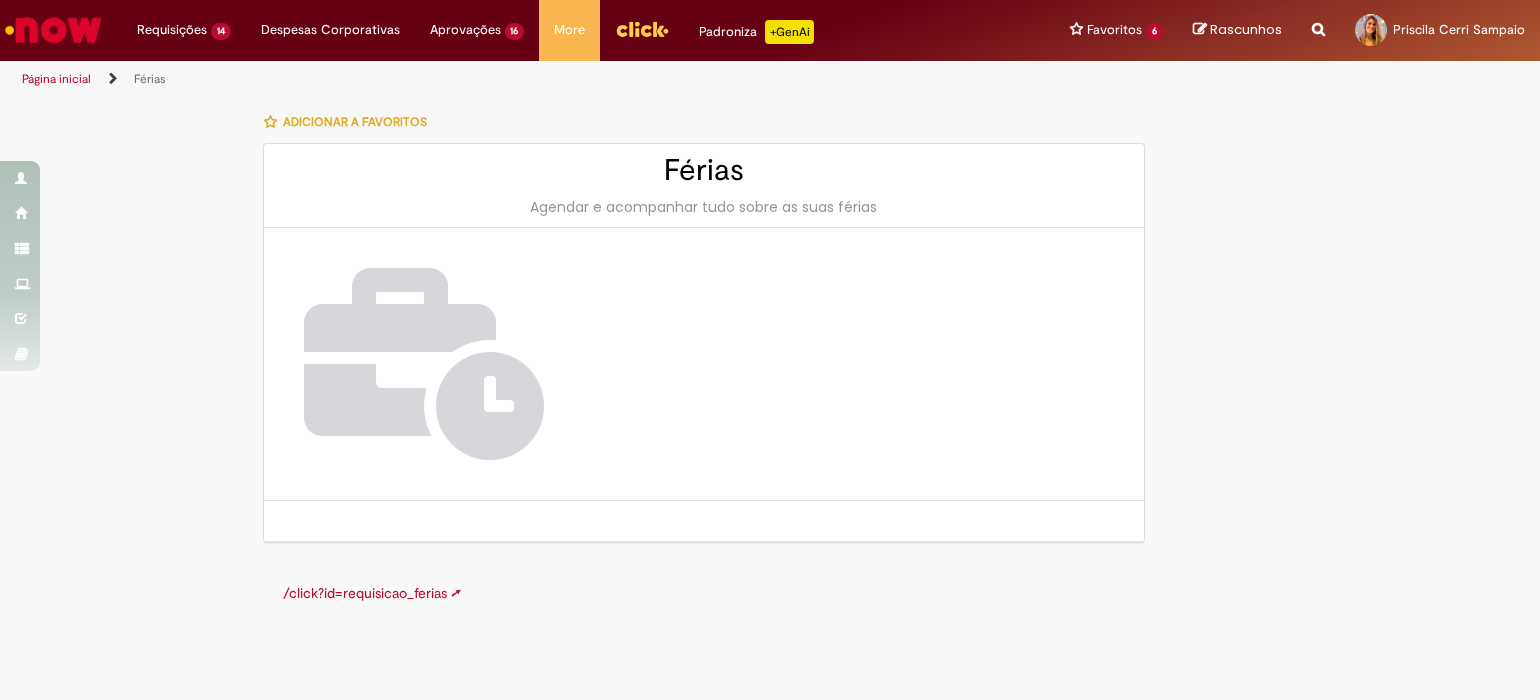 click on "Agendar e acompanhar tudo sobre as suas férias" at bounding box center [704, 207] 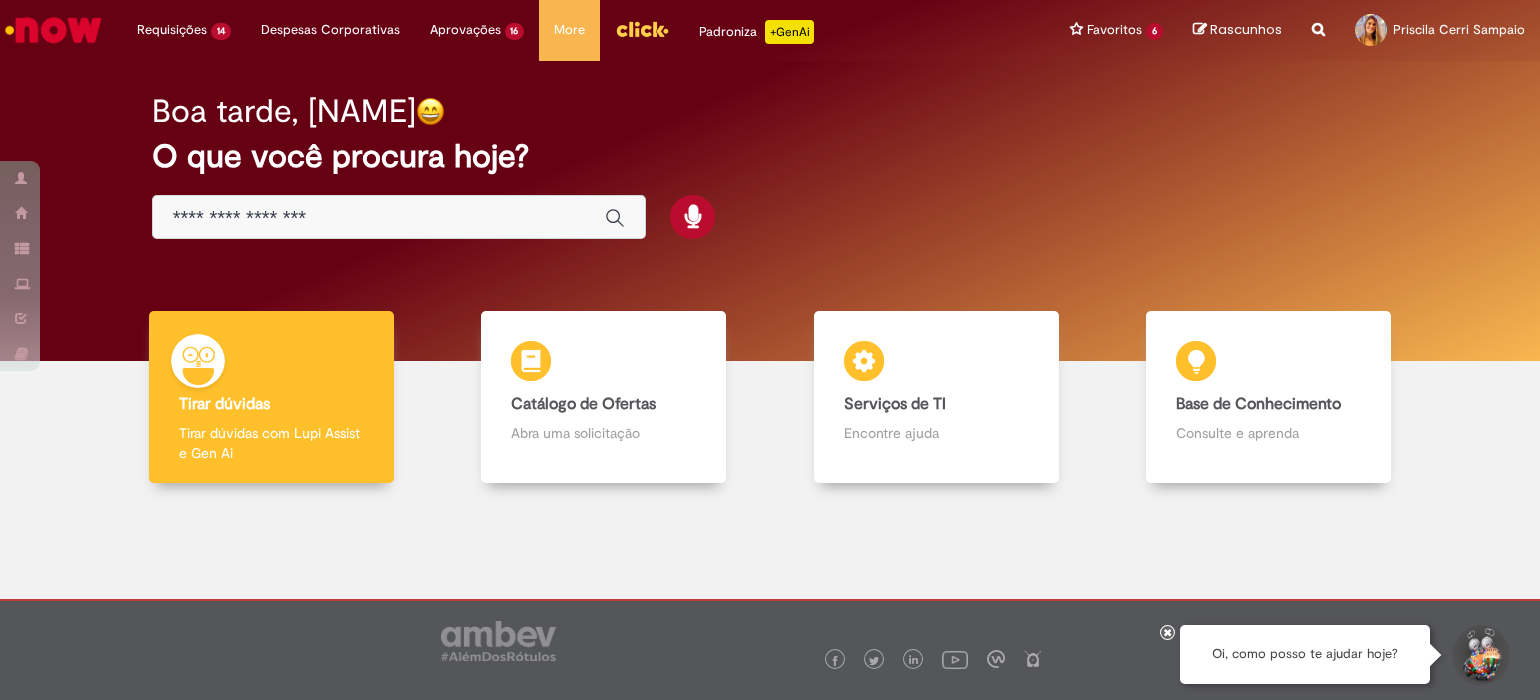 click at bounding box center [379, 218] 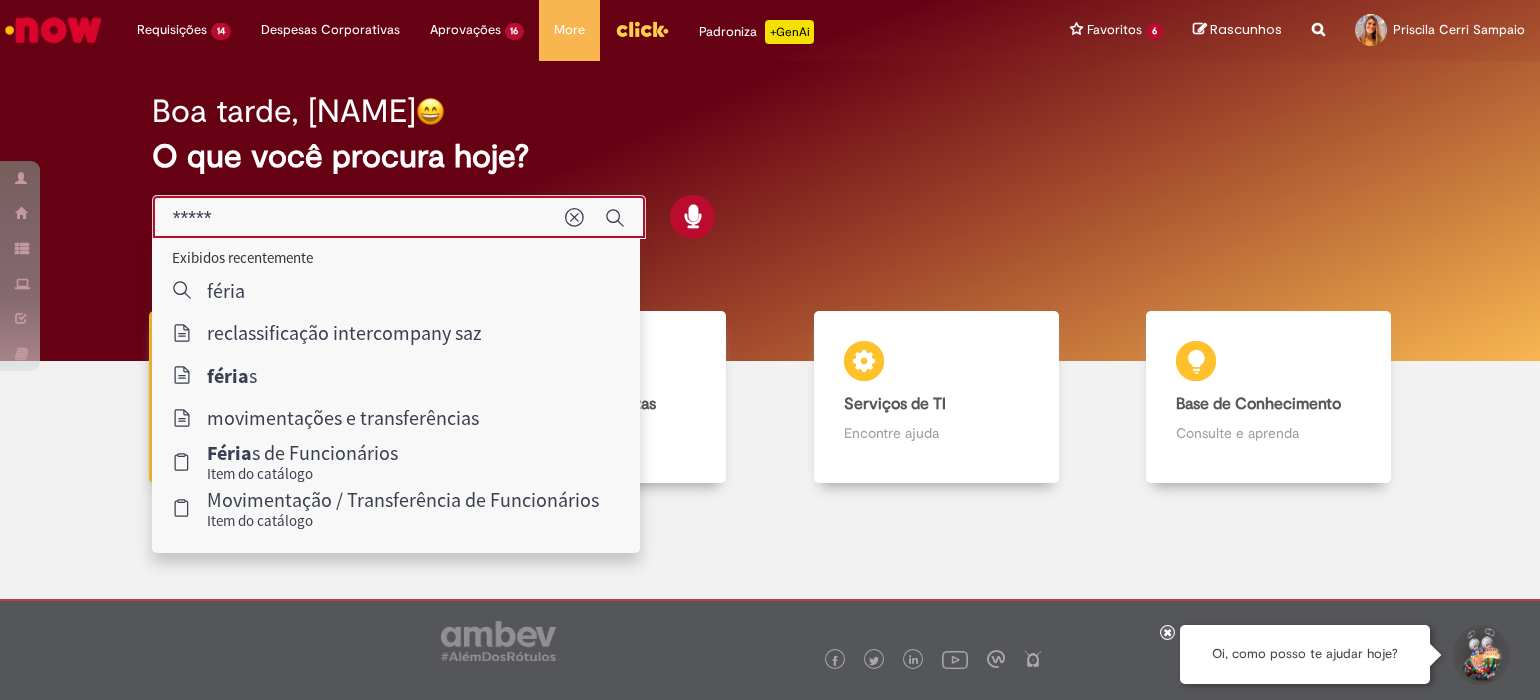 type on "******" 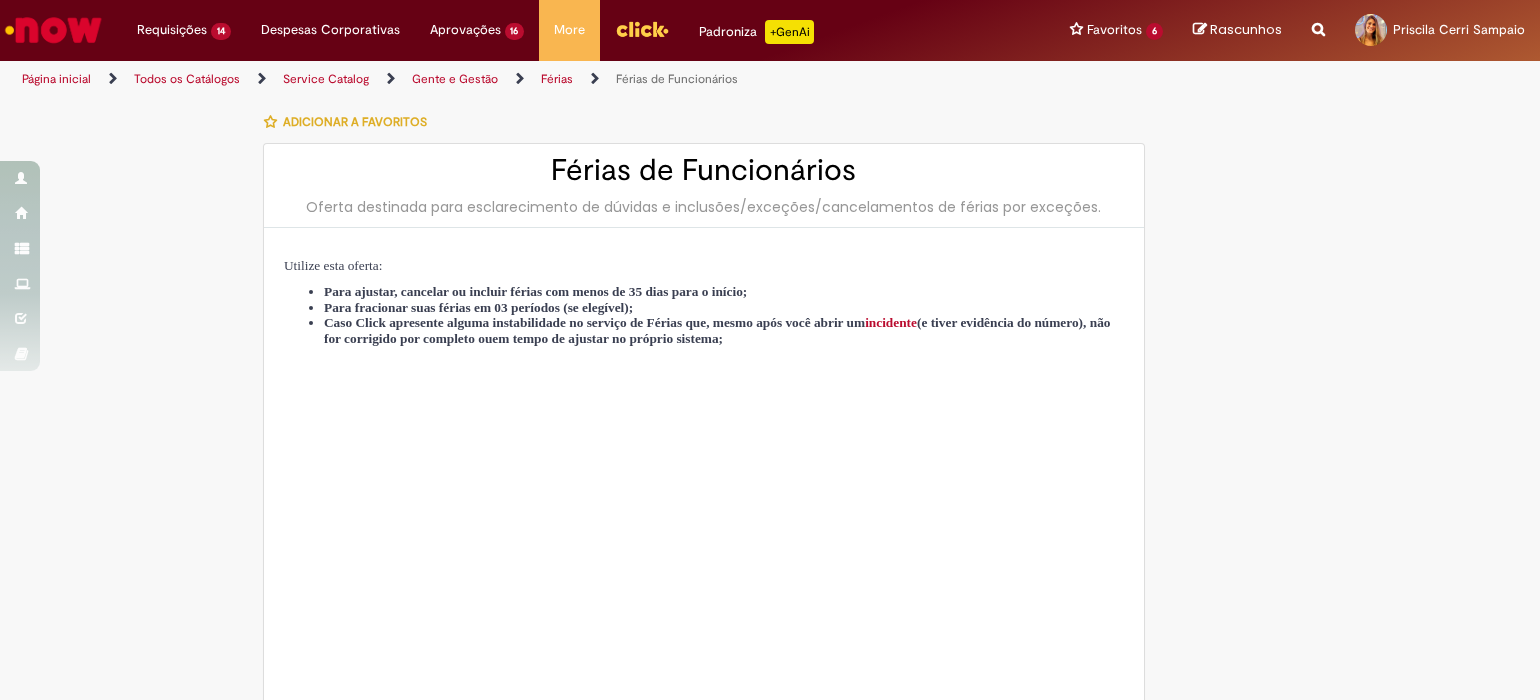 type on "********" 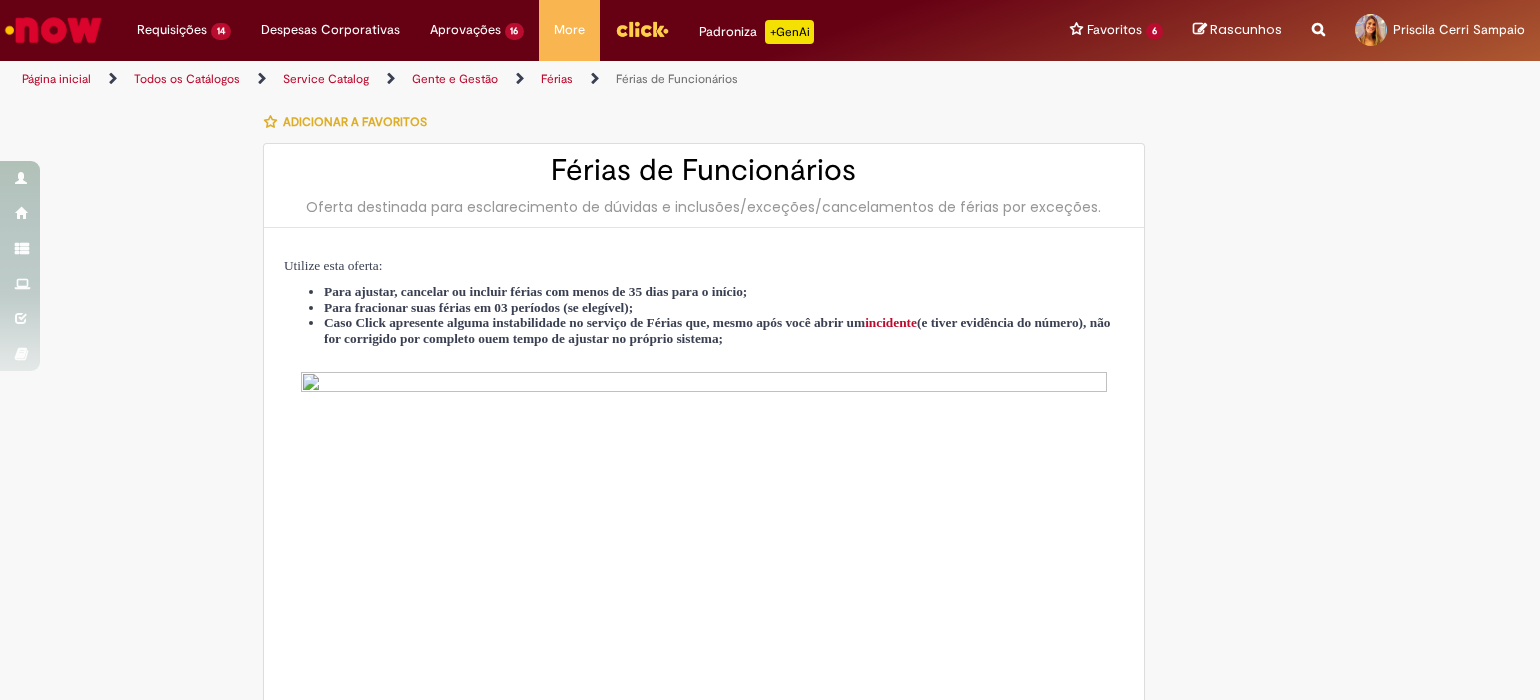 type on "**********" 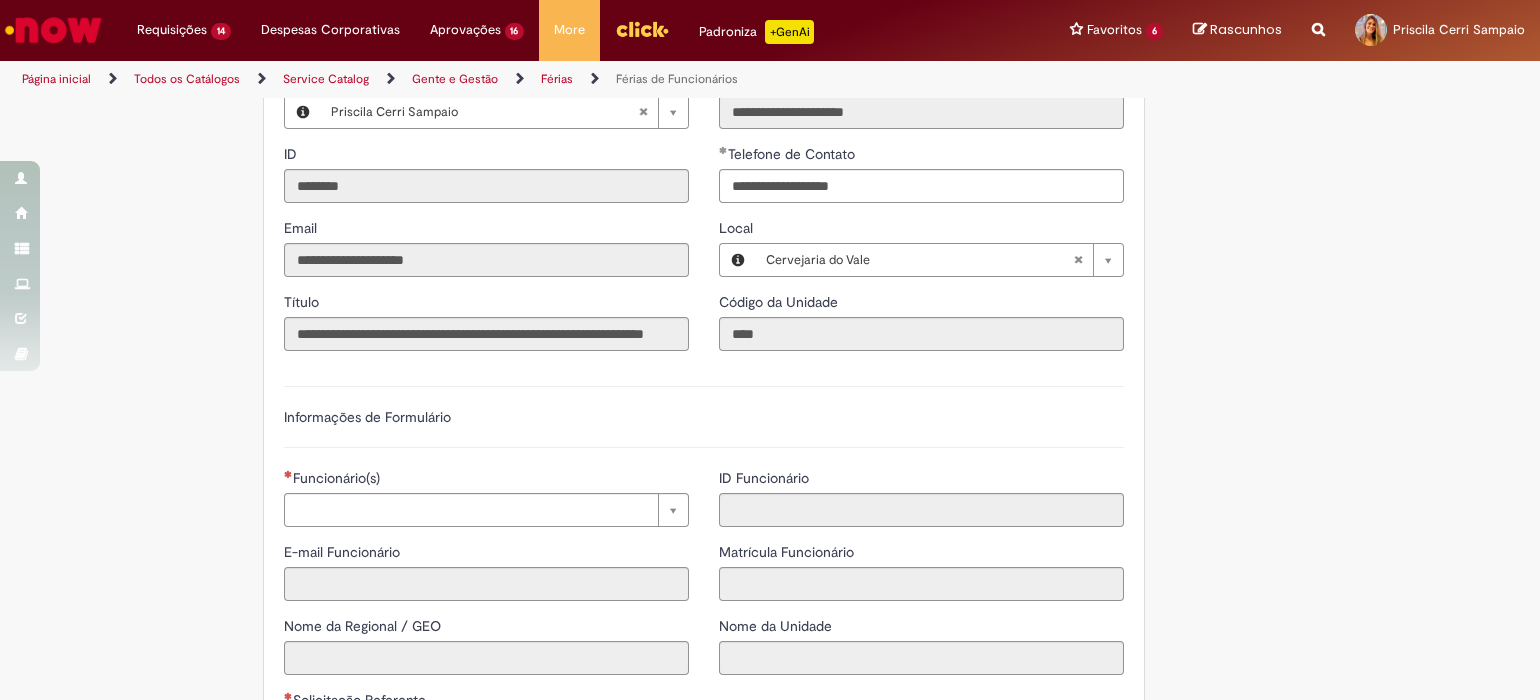 scroll, scrollTop: 1250, scrollLeft: 0, axis: vertical 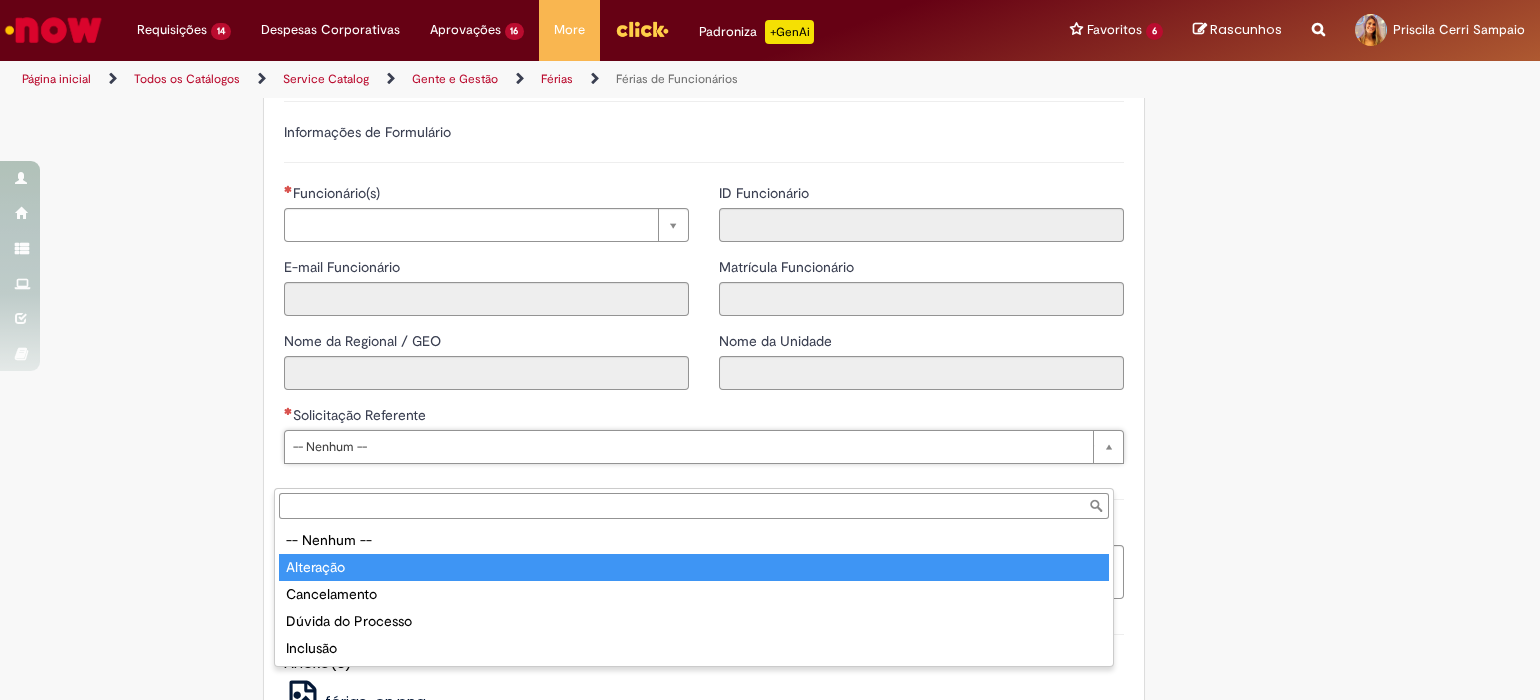 type on "*********" 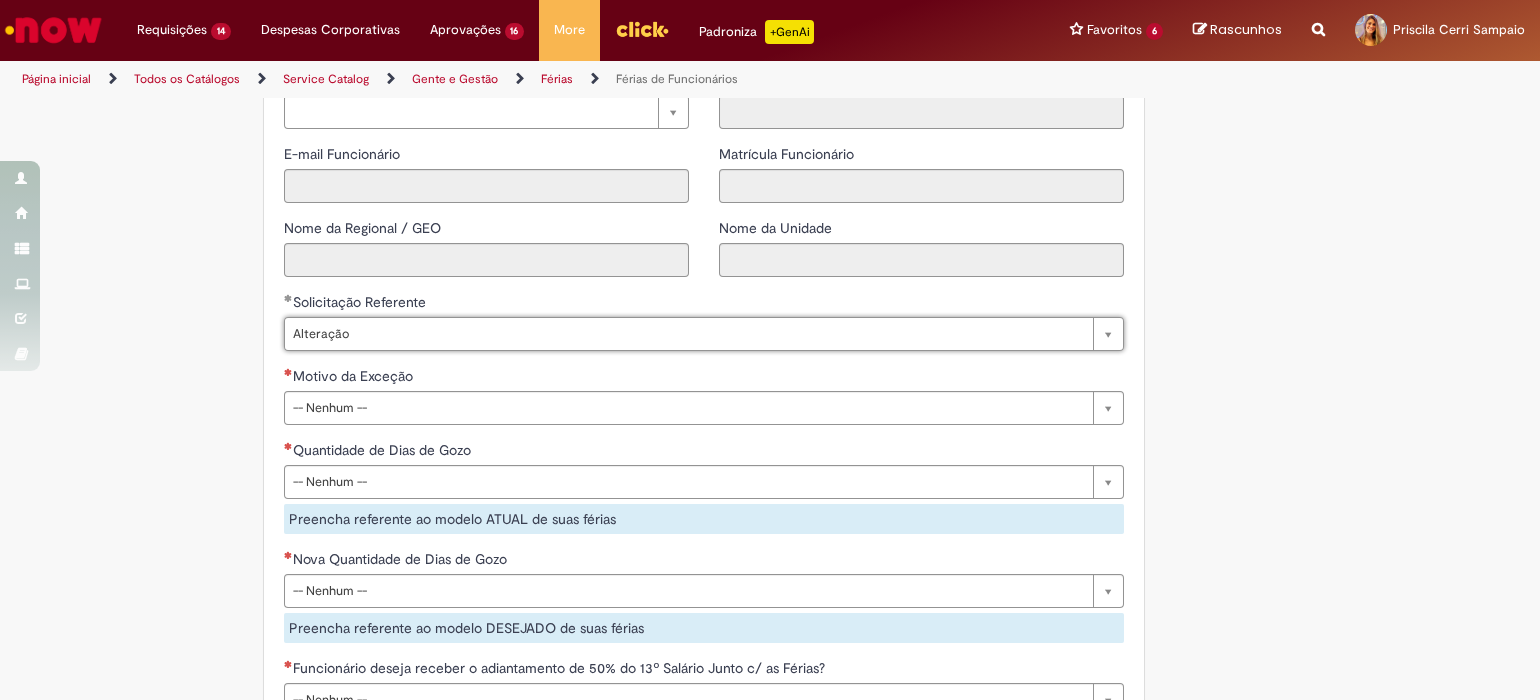 scroll, scrollTop: 1500, scrollLeft: 0, axis: vertical 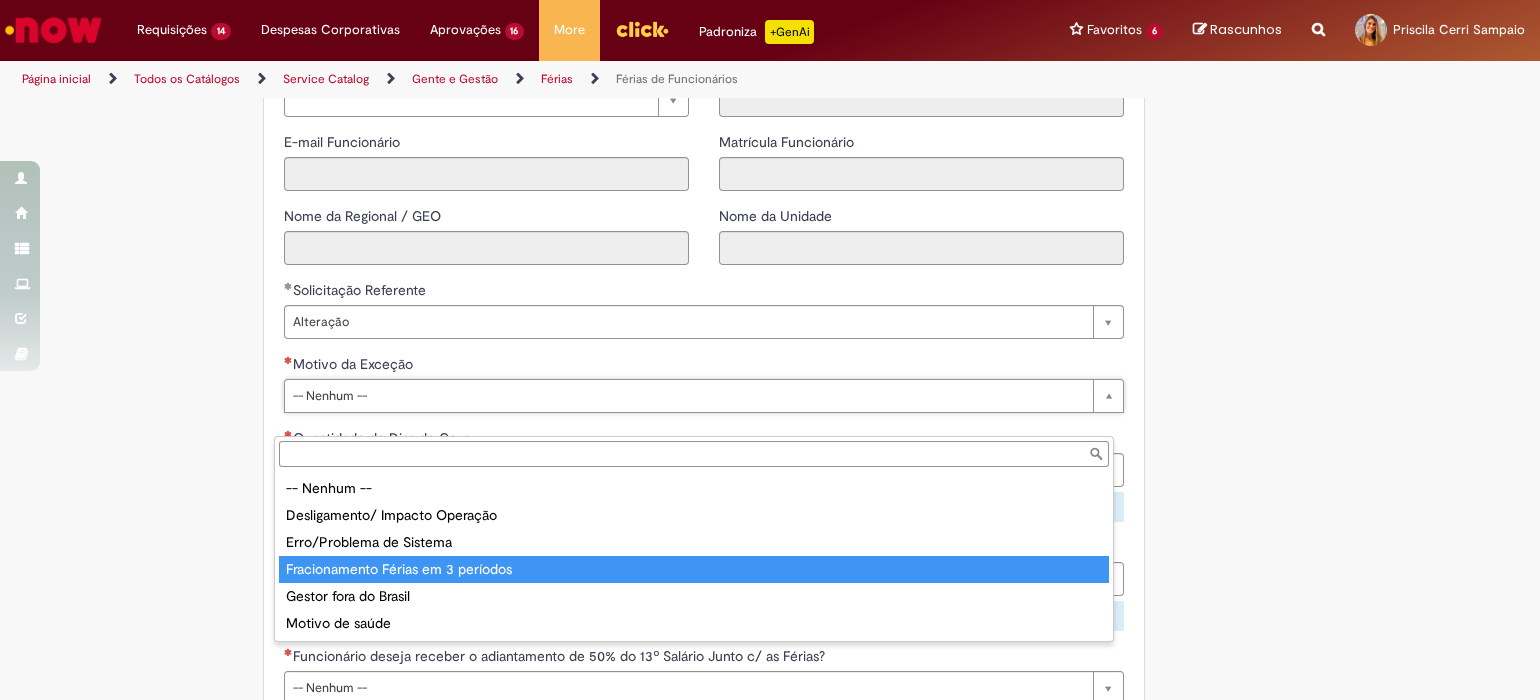 type on "**********" 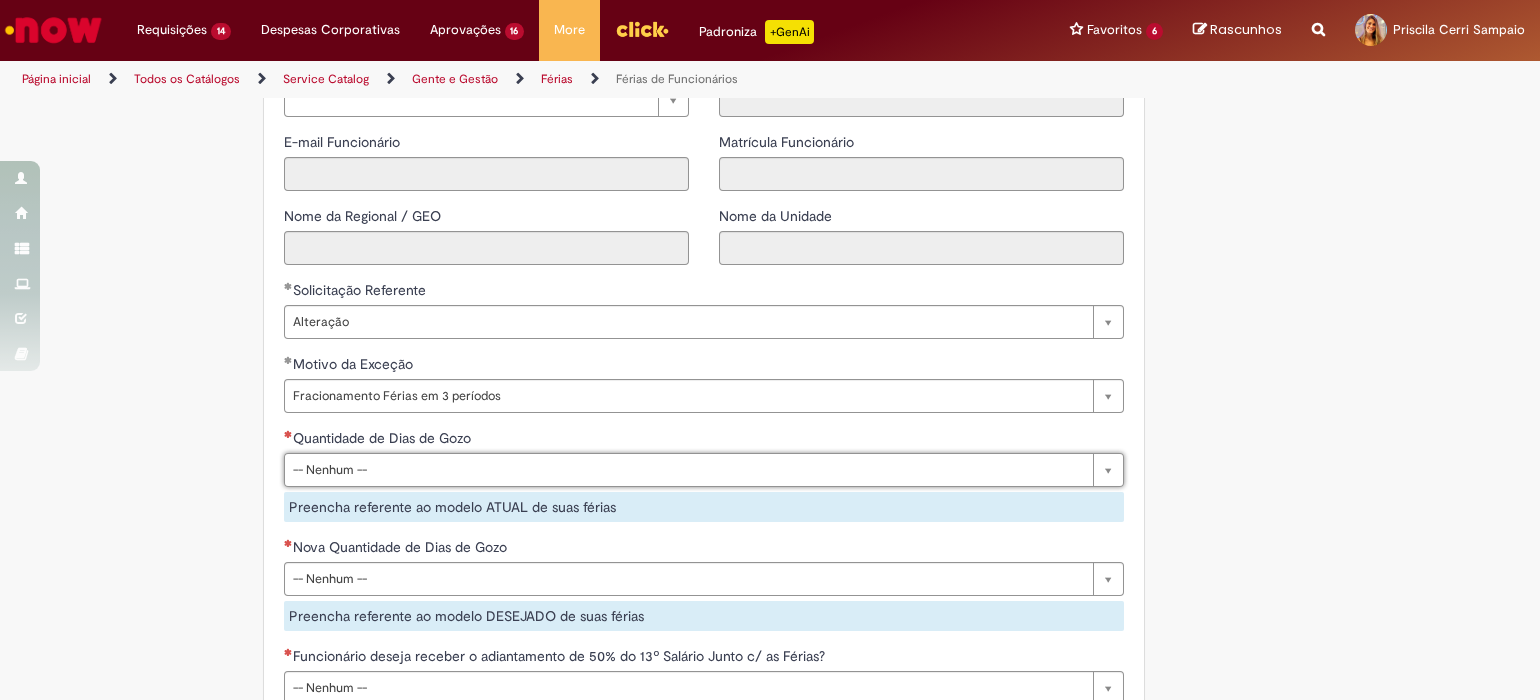 drag, startPoint x: 1261, startPoint y: 545, endPoint x: 1221, endPoint y: 525, distance: 44.72136 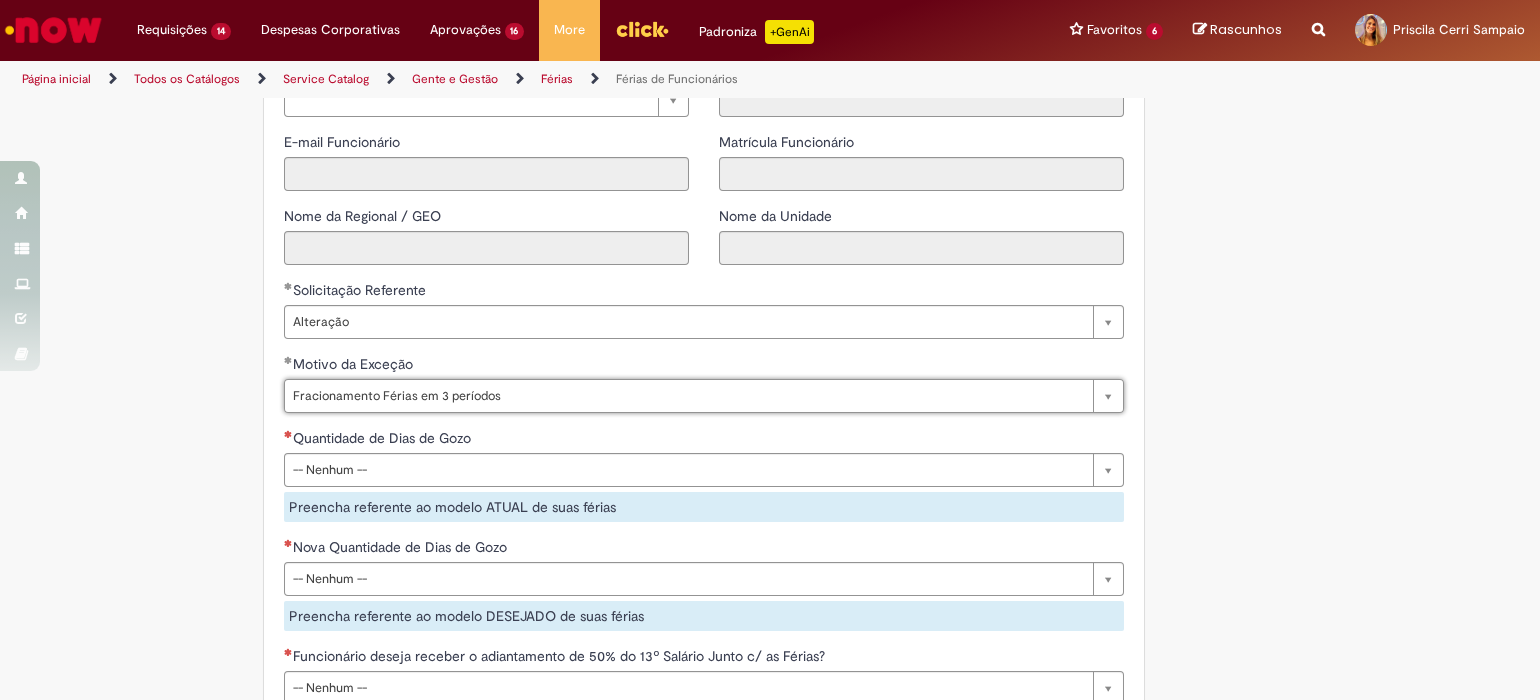 type on "**********" 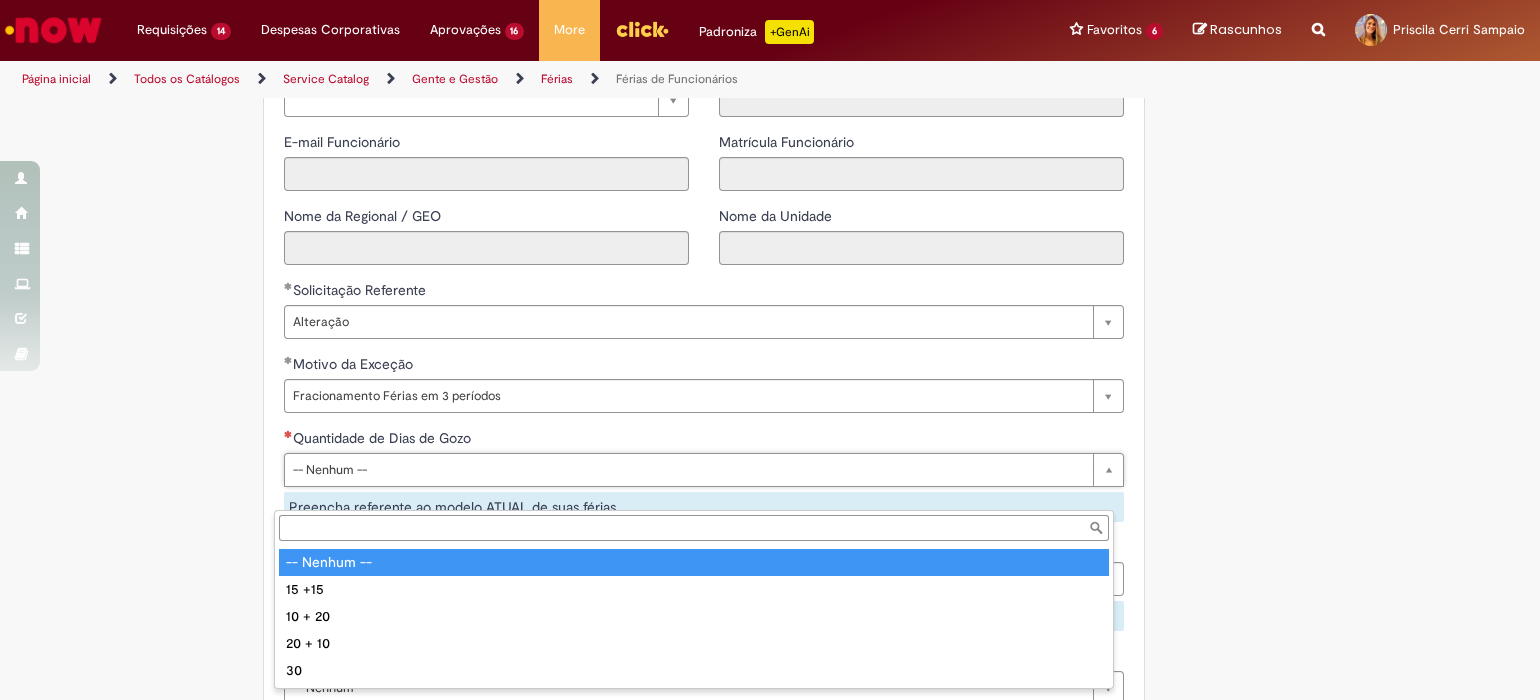 scroll, scrollTop: 0, scrollLeft: 0, axis: both 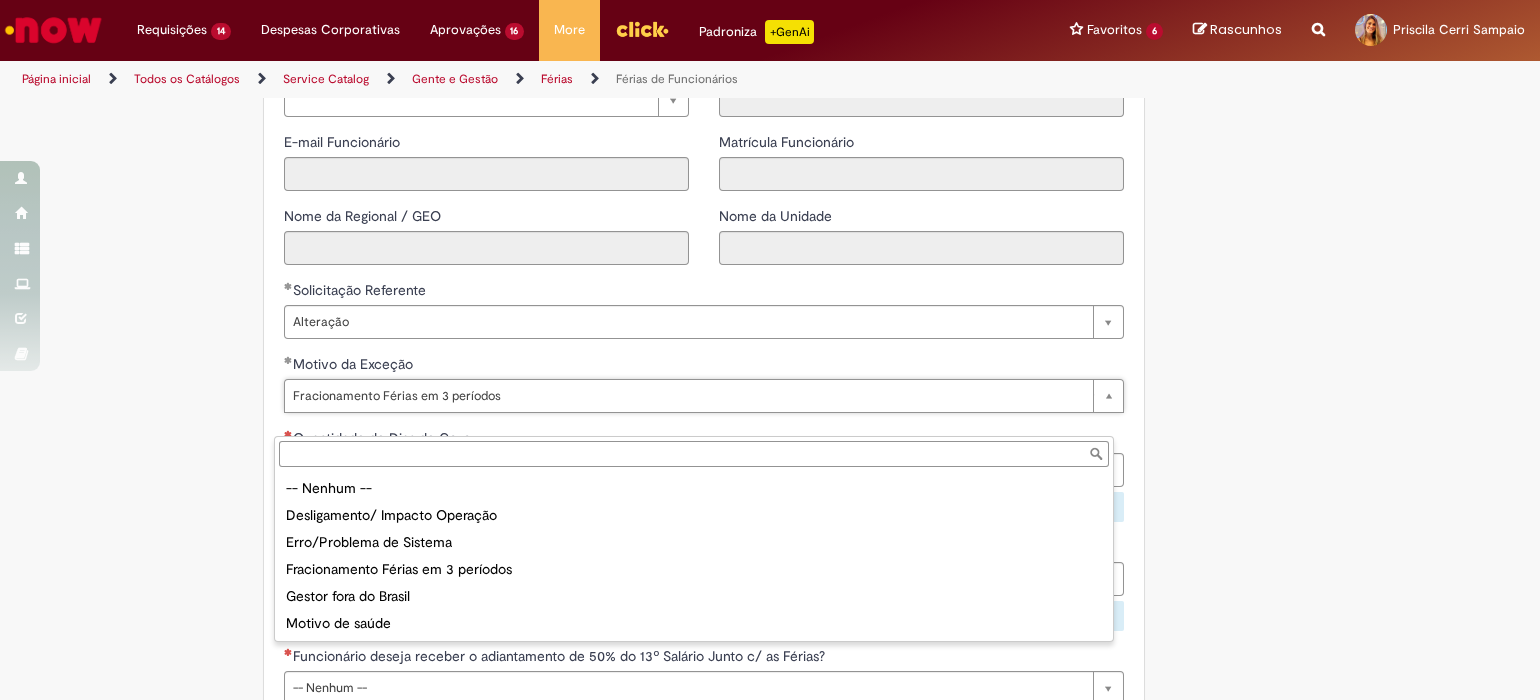 type on "**********" 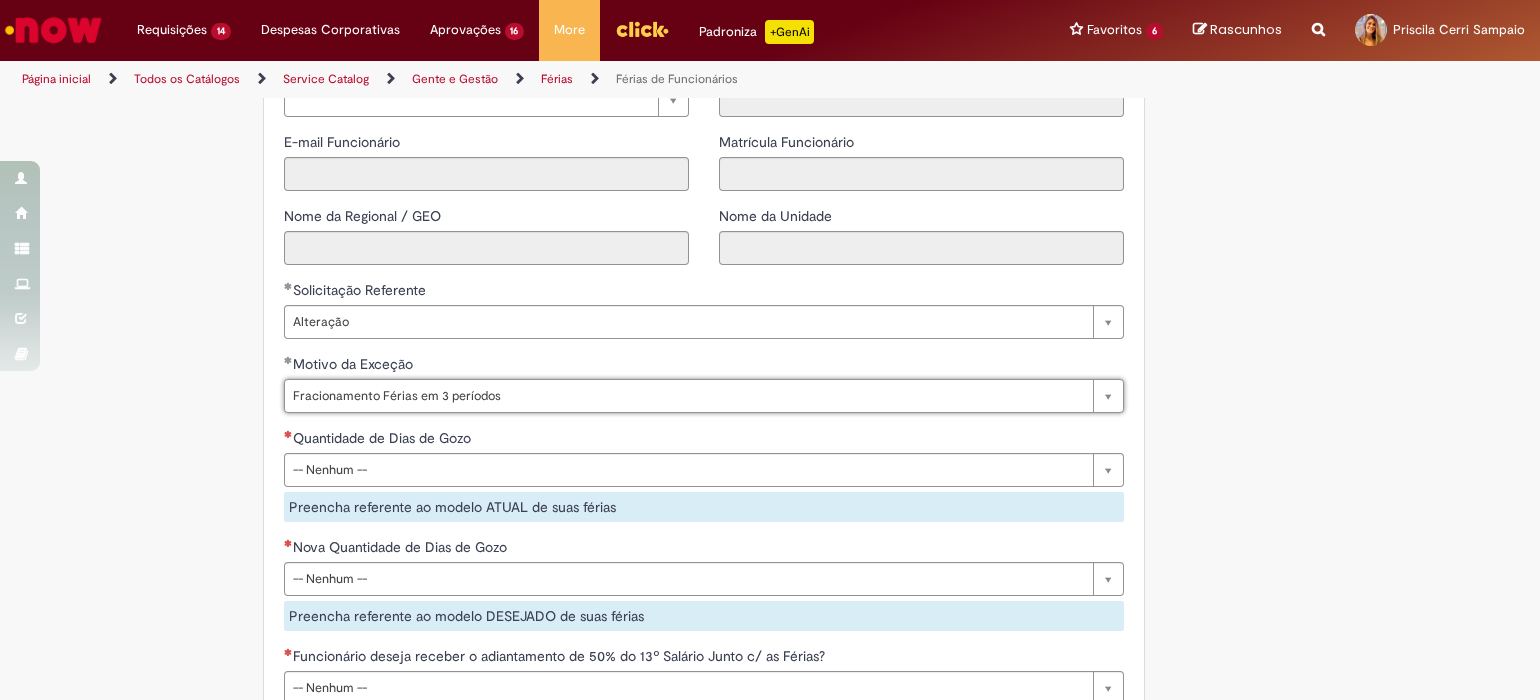 scroll, scrollTop: 0, scrollLeft: 0, axis: both 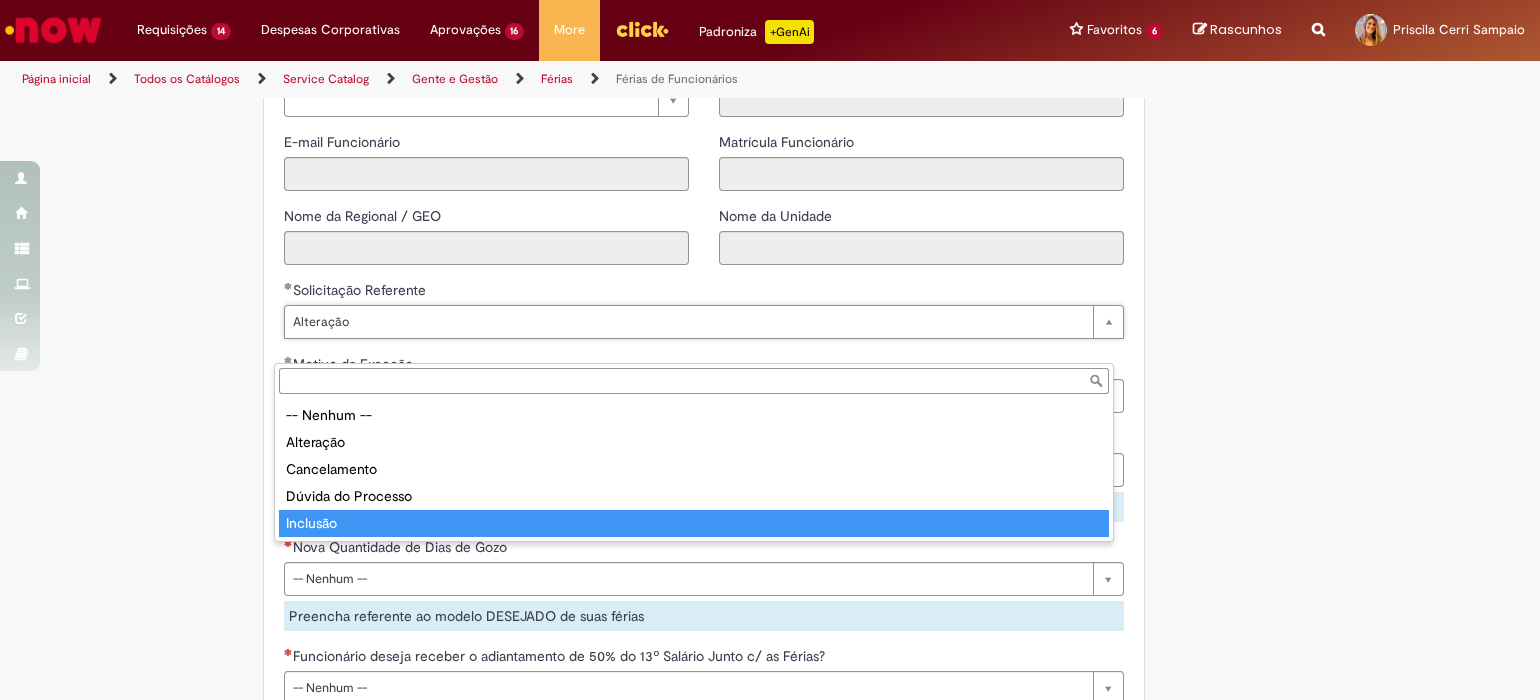 drag, startPoint x: 421, startPoint y: 525, endPoint x: 414, endPoint y: 480, distance: 45.54119 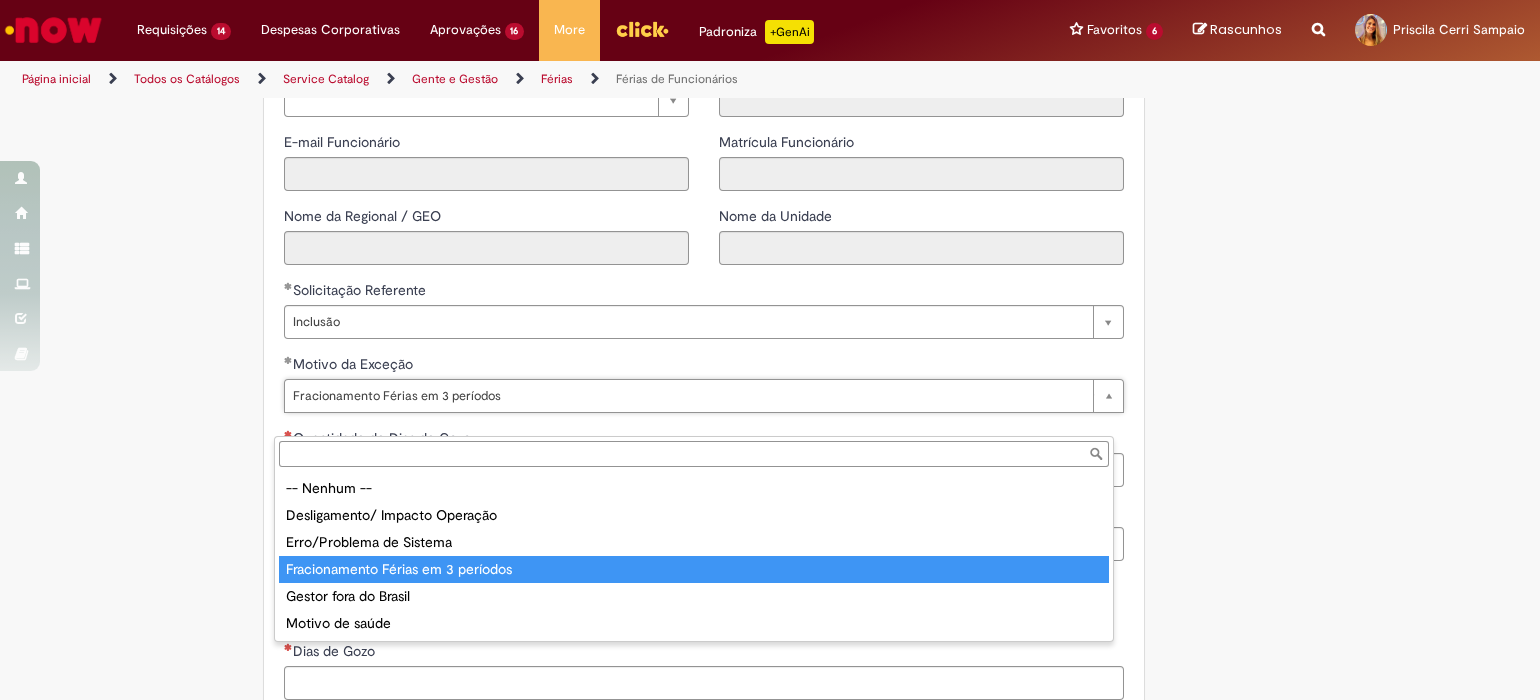 scroll, scrollTop: 0, scrollLeft: 0, axis: both 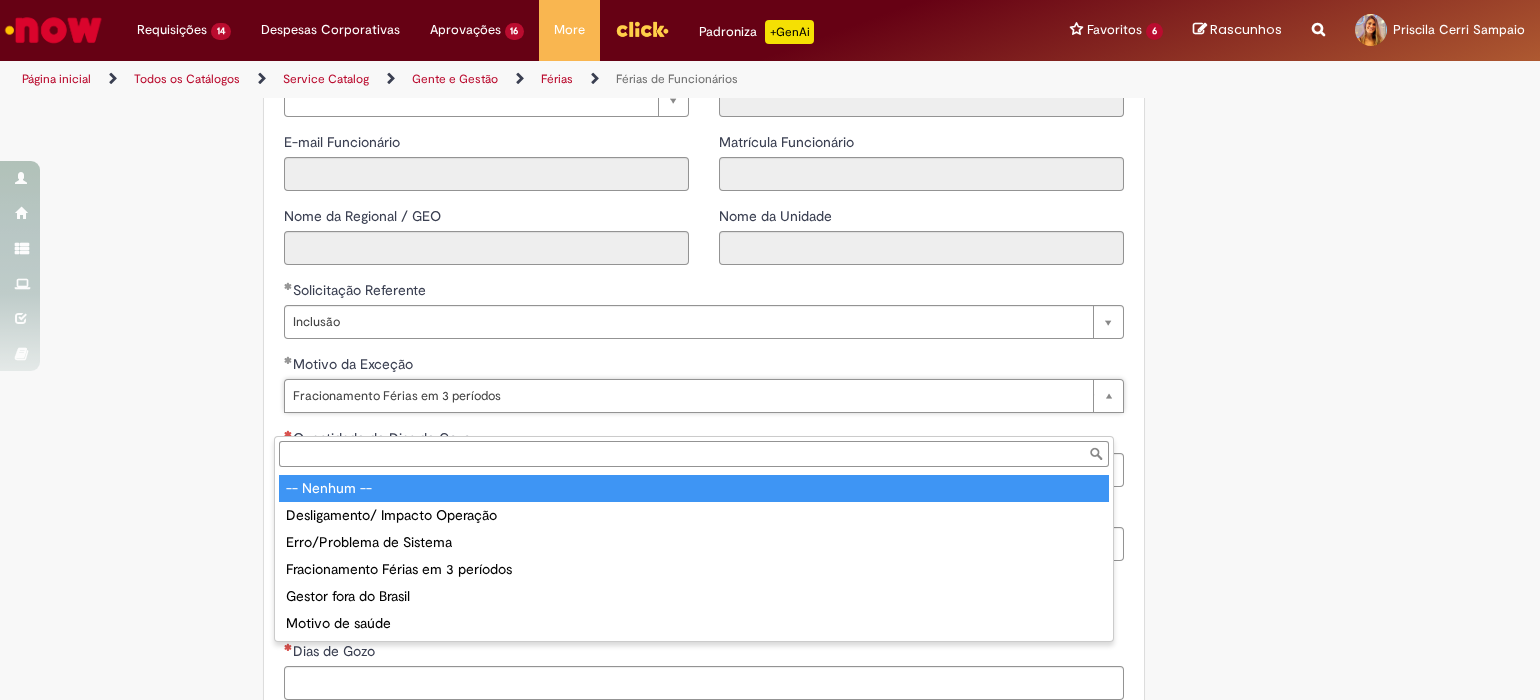 type on "**********" 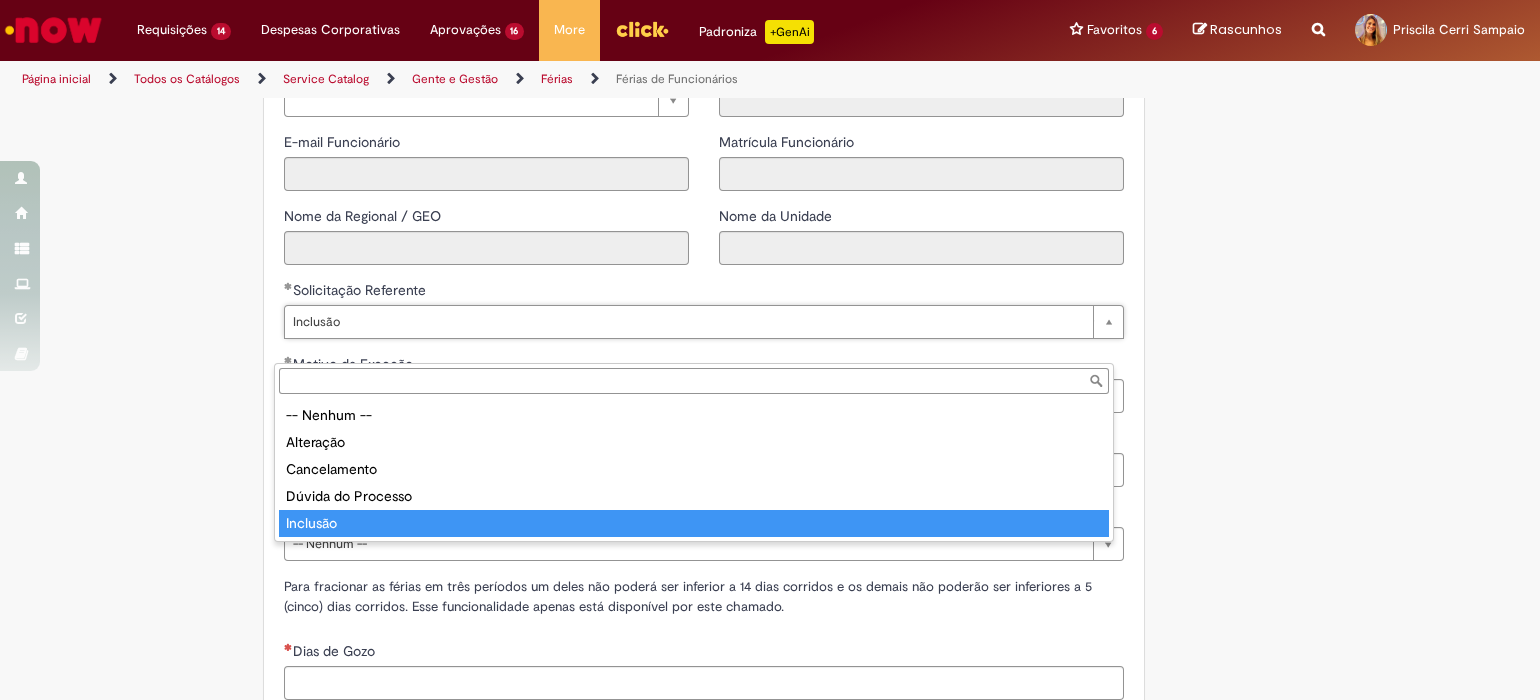 scroll, scrollTop: 0, scrollLeft: 0, axis: both 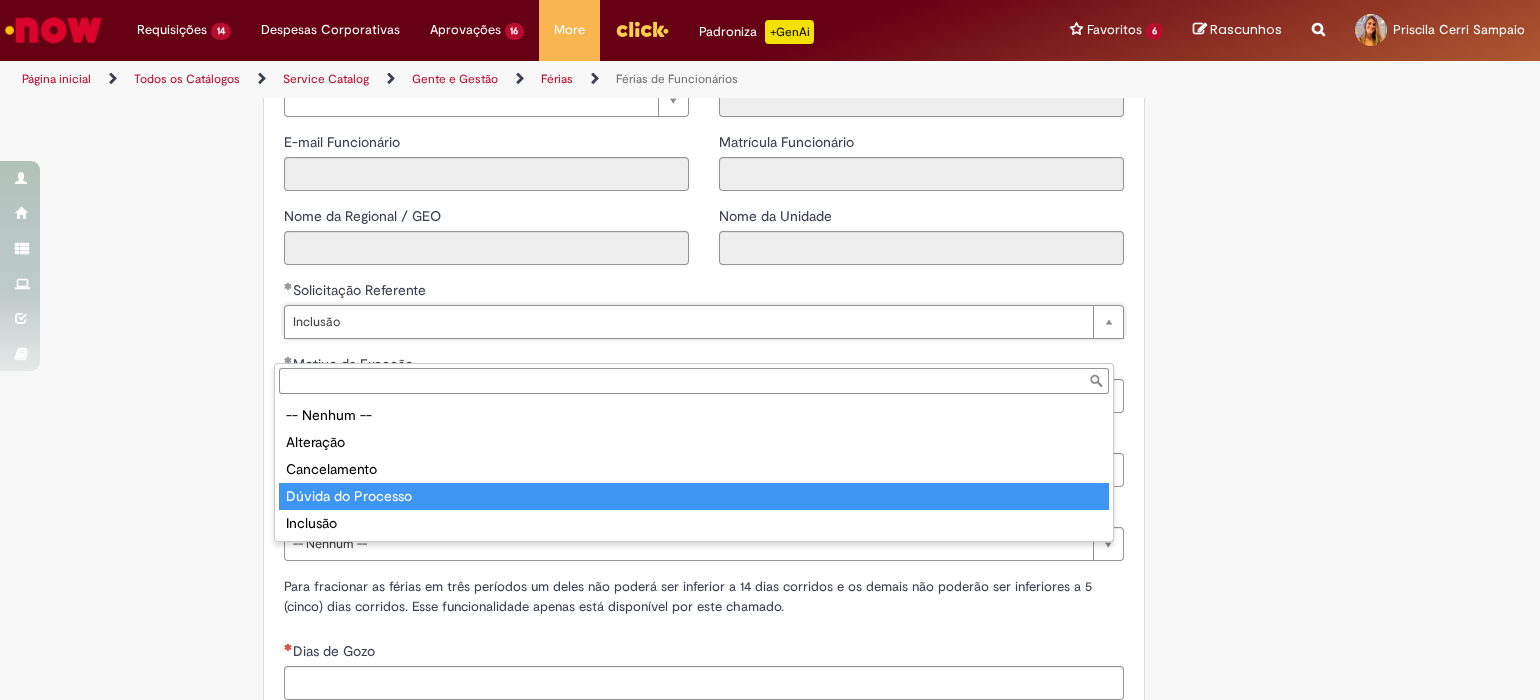 type on "**********" 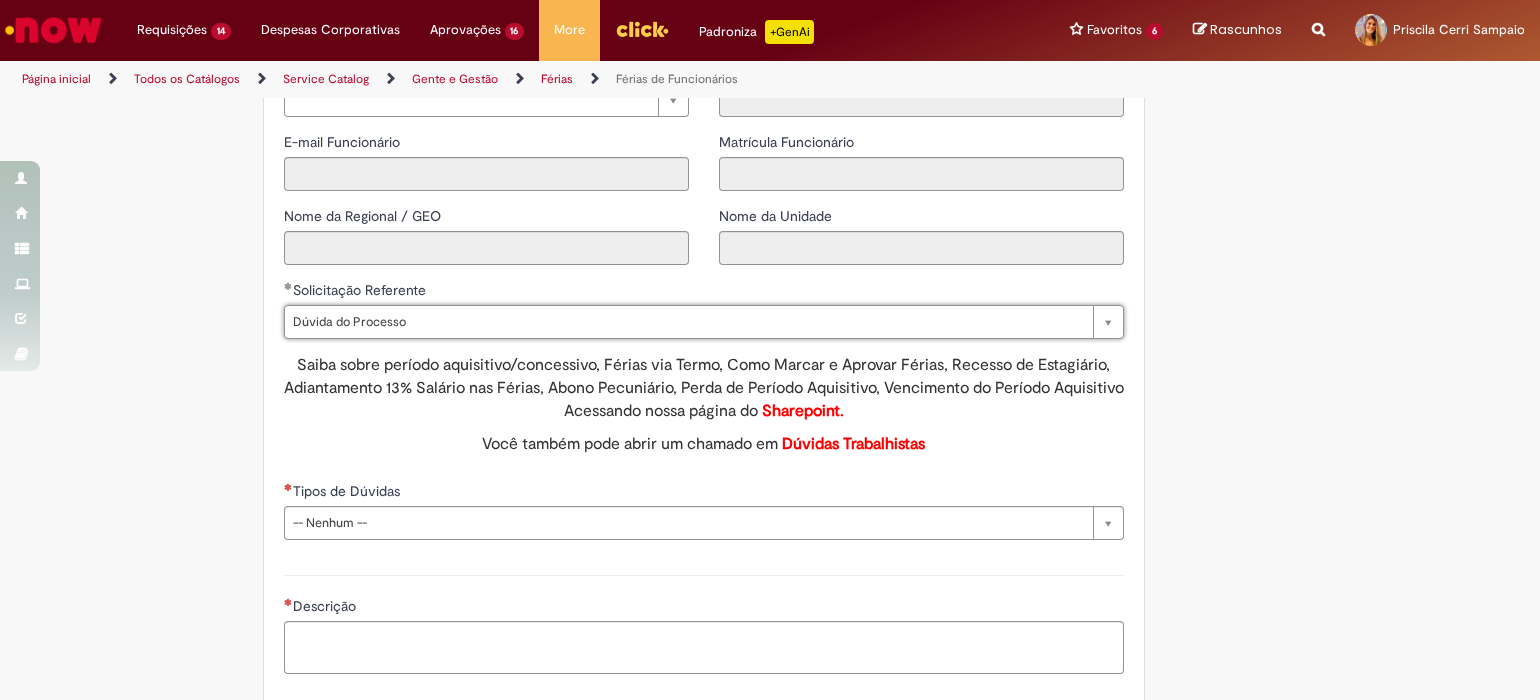 scroll, scrollTop: 0, scrollLeft: 49, axis: horizontal 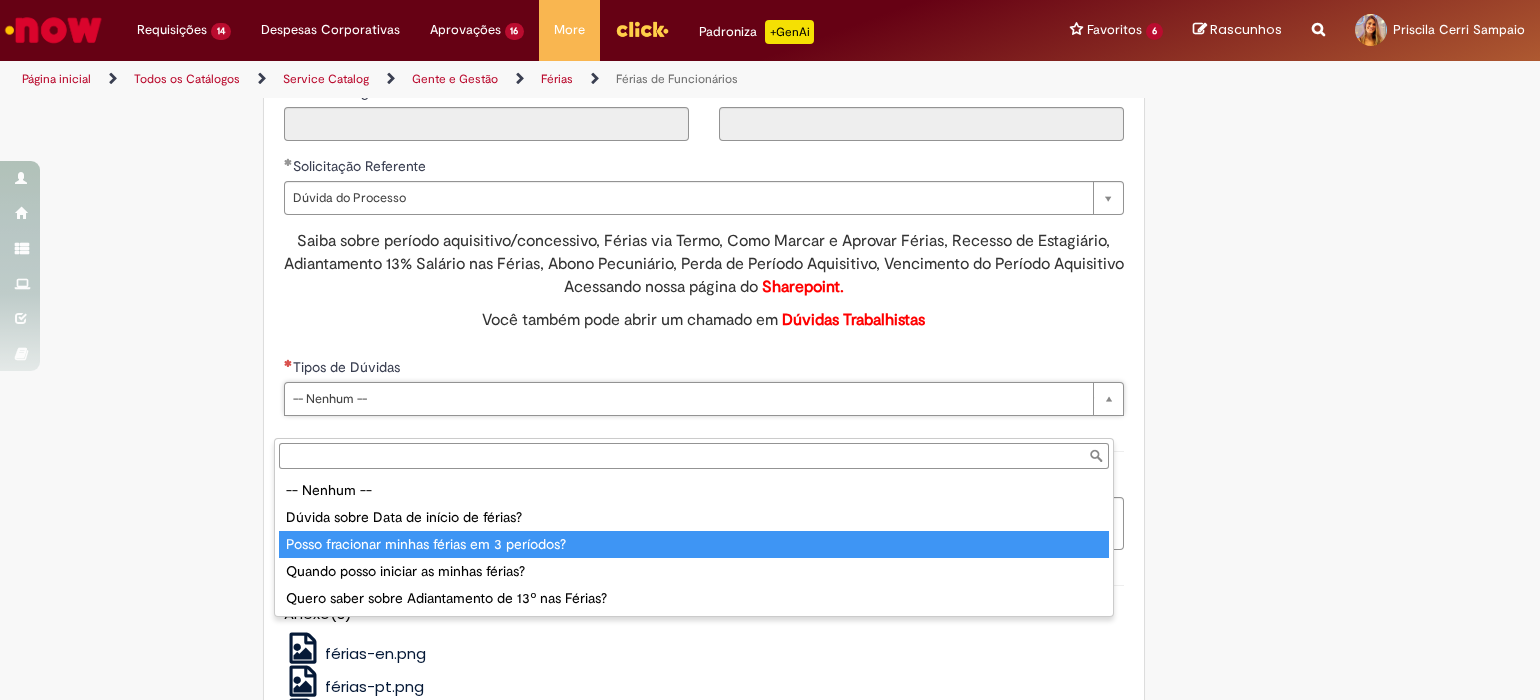 type on "**********" 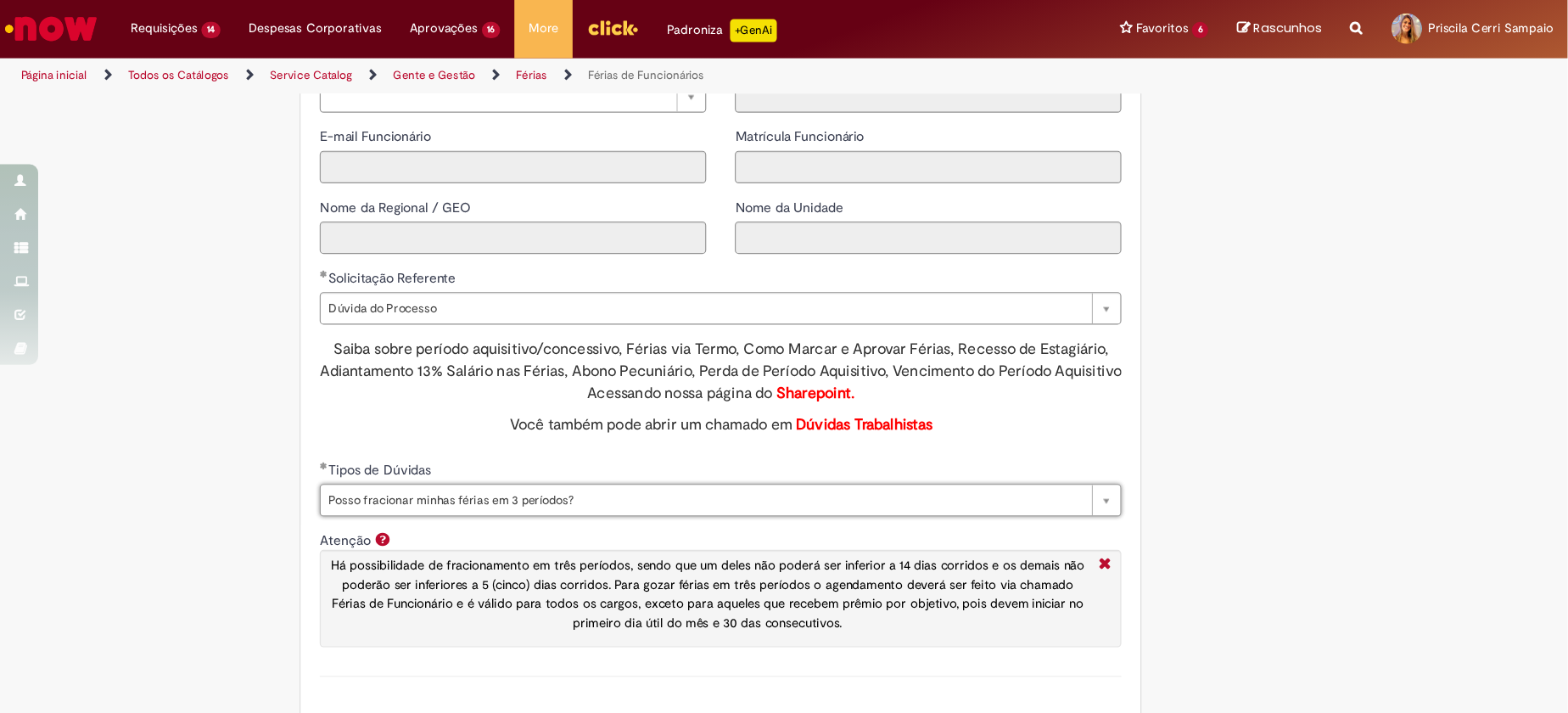 scroll, scrollTop: 1273, scrollLeft: 0, axis: vertical 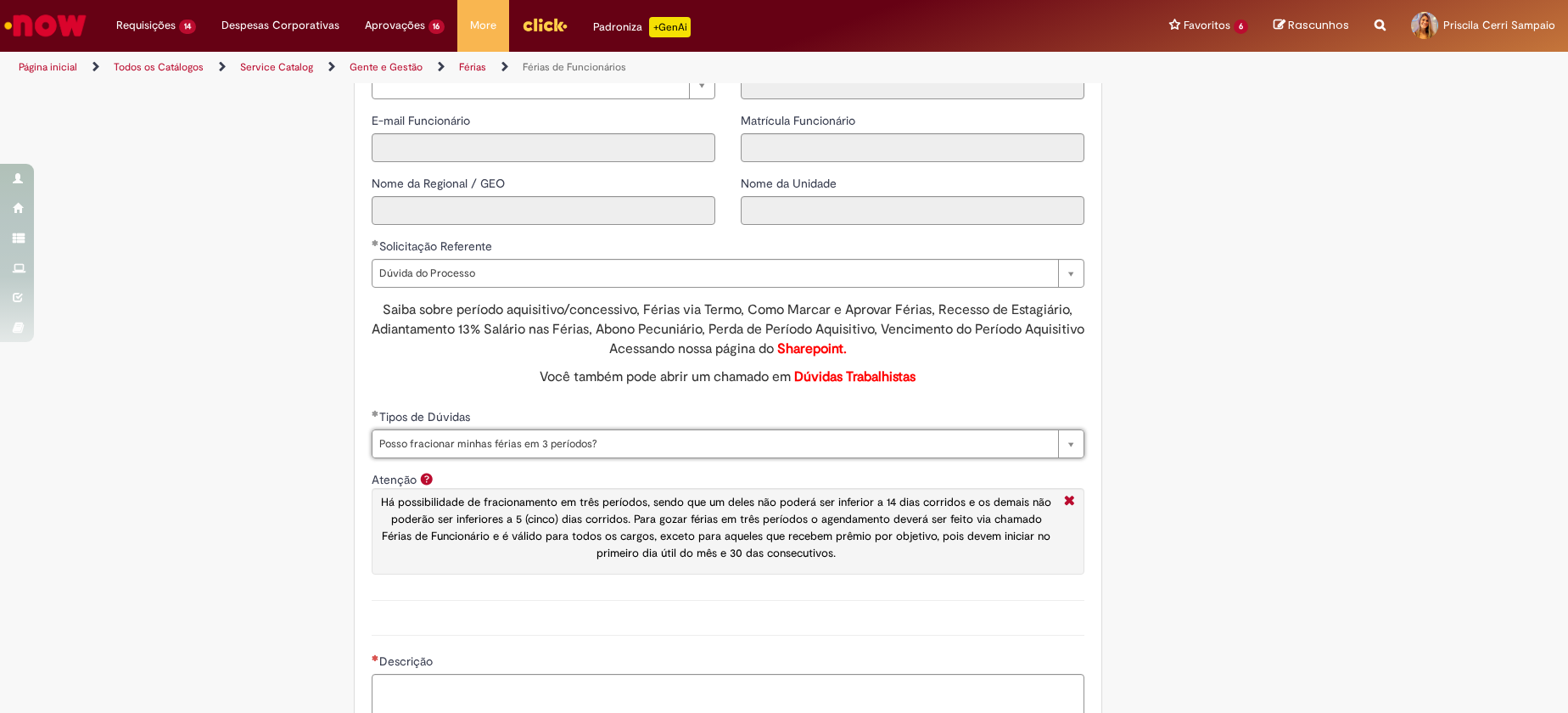 drag, startPoint x: 1302, startPoint y: 119, endPoint x: 942, endPoint y: 442, distance: 483.6621 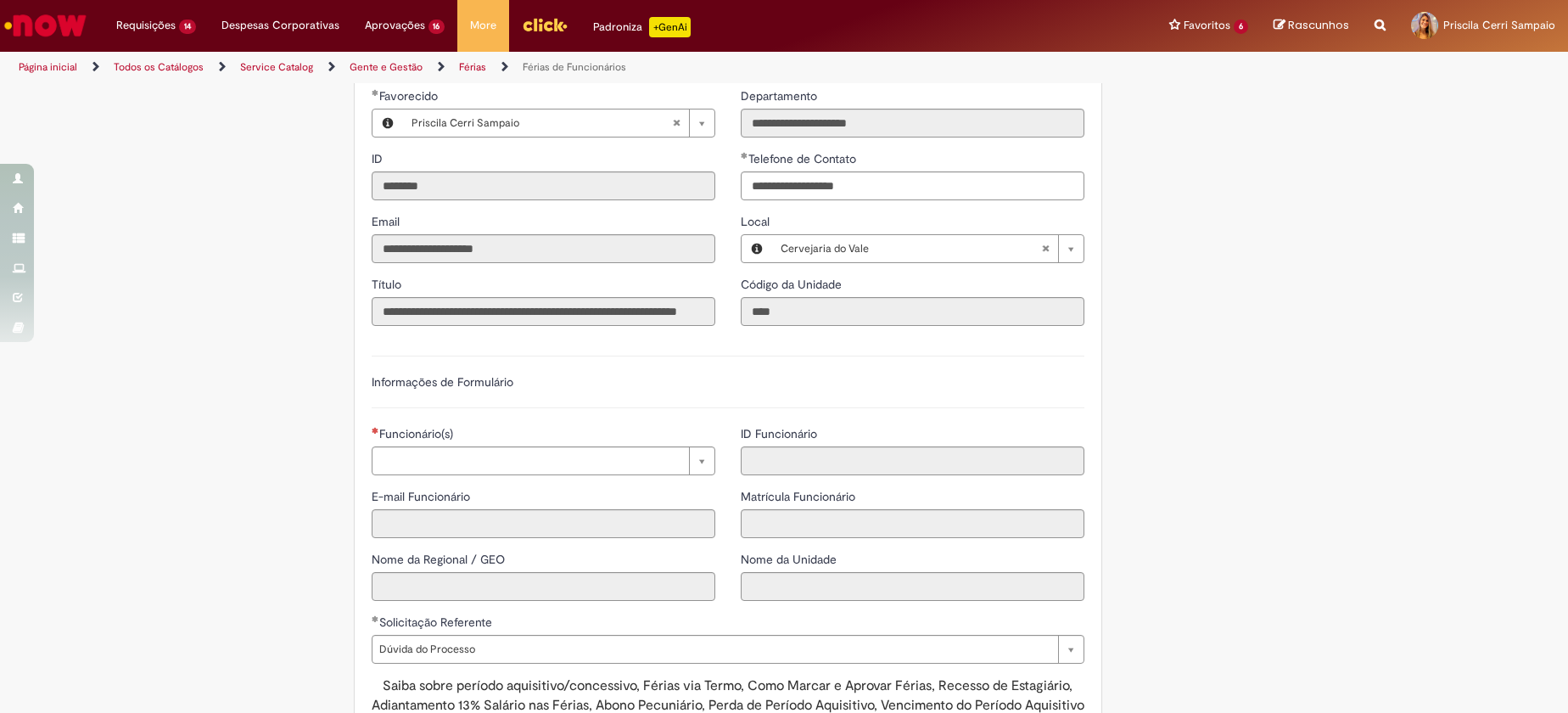 scroll, scrollTop: 1019, scrollLeft: 0, axis: vertical 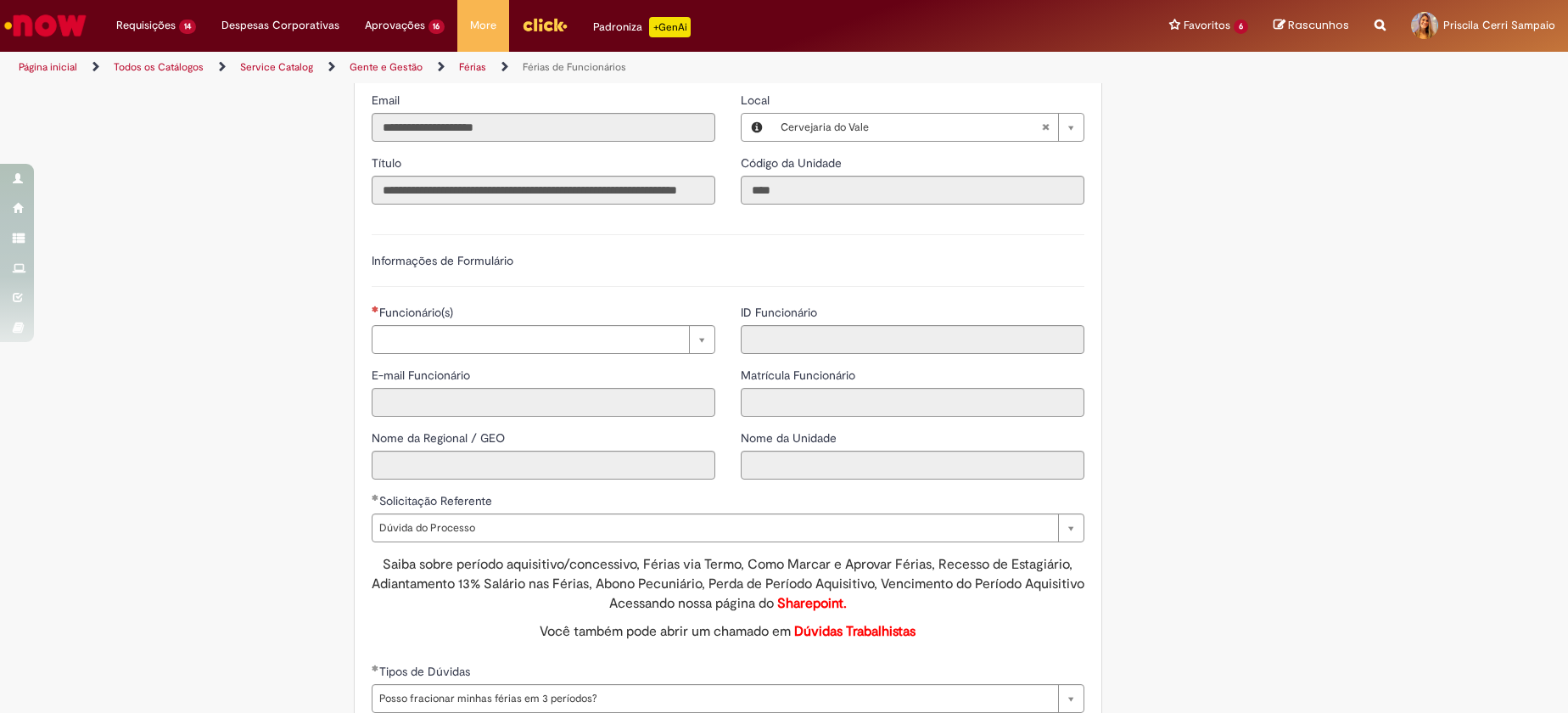 click on "Tire dúvidas com LupiAssist    +GenAI
Oi! Eu sou LupiAssist, uma Inteligência Artificial Generativa em constante aprendizado   Meu conteúdo é monitorado para trazer uma melhor experiência
Dúvidas comuns:
Só mais um instante, estou consultando nossas bases de conhecimento  e escrevendo a melhor resposta pra você!
Title
Lorem ipsum dolor sit amet    Fazer uma nova pergunta
Gerei esta resposta utilizando IA Generativa em conjunto com os nossos padrões. Em caso de divergência, os documentos oficiais prevalecerão.
Saiba mais em:
Ou ligue para:
E aí, te ajudei?
Sim, obrigado!" at bounding box center (784, 189) 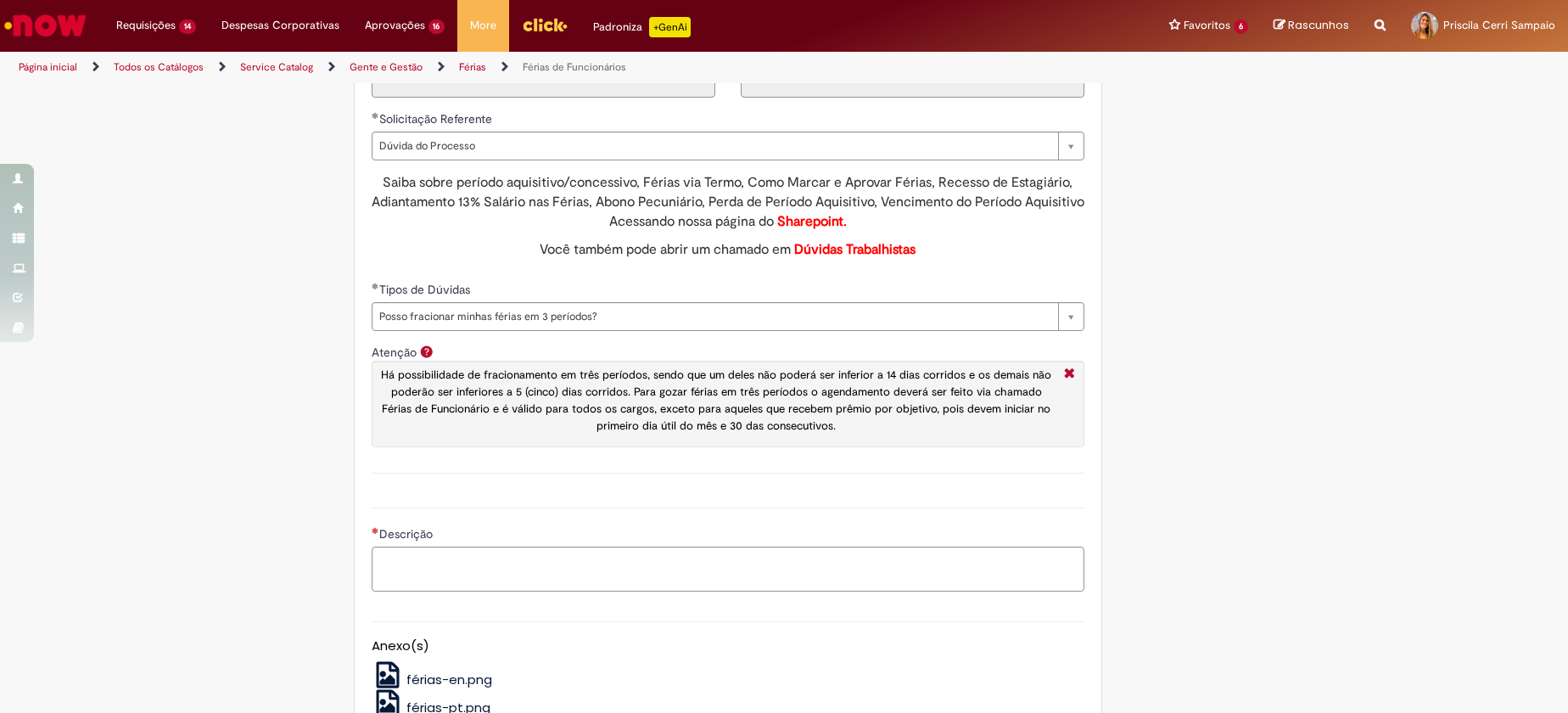 scroll, scrollTop: 1273, scrollLeft: 0, axis: vertical 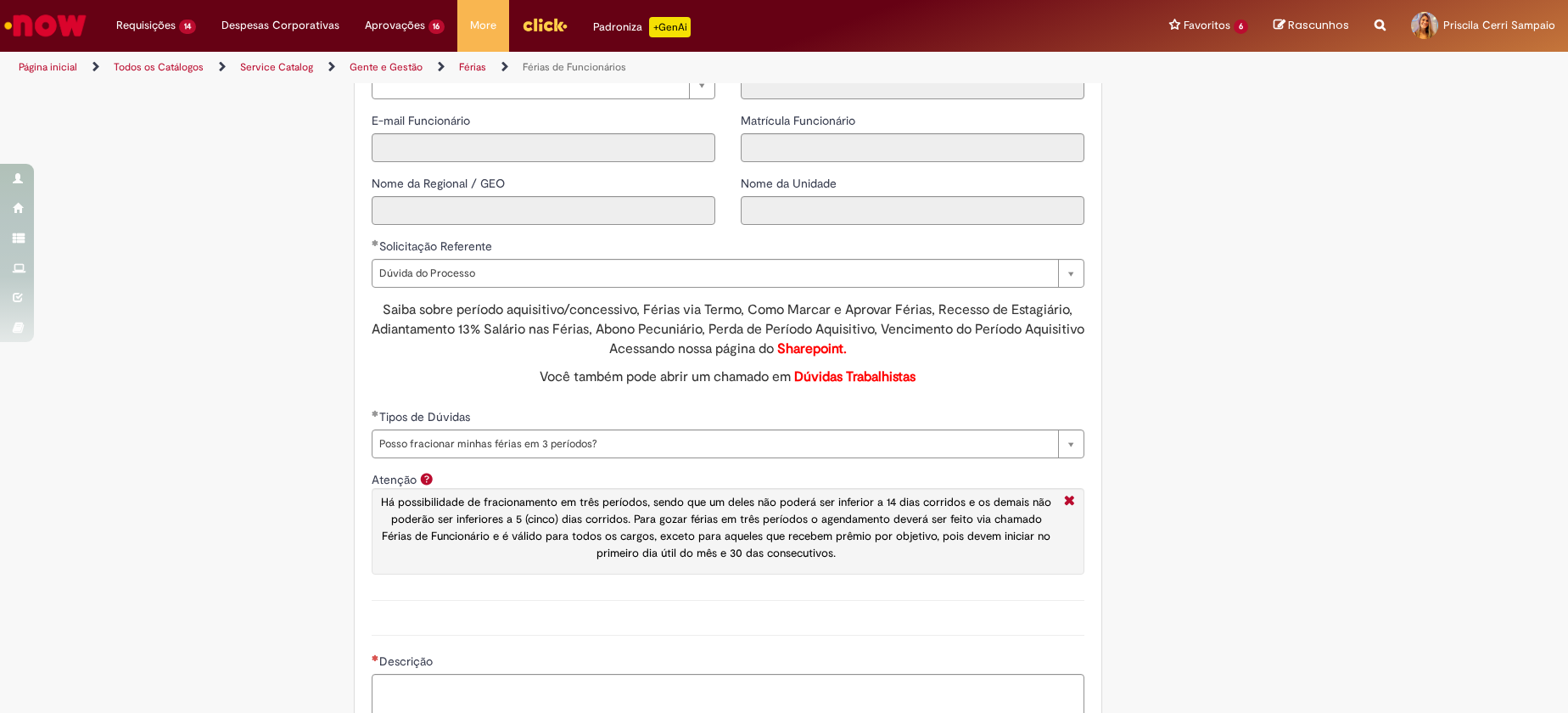 click on "Tire dúvidas com LupiAssist    +GenAI
Oi! Eu sou LupiAssist, uma Inteligência Artificial Generativa em constante aprendizado   Meu conteúdo é monitorado para trazer uma melhor experiência
Dúvidas comuns:
Só mais um instante, estou consultando nossas bases de conhecimento  e escrevendo a melhor resposta pra você!
Title
Lorem ipsum dolor sit amet    Fazer uma nova pergunta
Gerei esta resposta utilizando IA Generativa em conjunto com os nossos padrões. Em caso de divergência, os documentos oficiais prevalecerão.
Saiba mais em:
Ou ligue para:
E aí, te ajudei?
Sim, obrigado!" at bounding box center [784, -65] 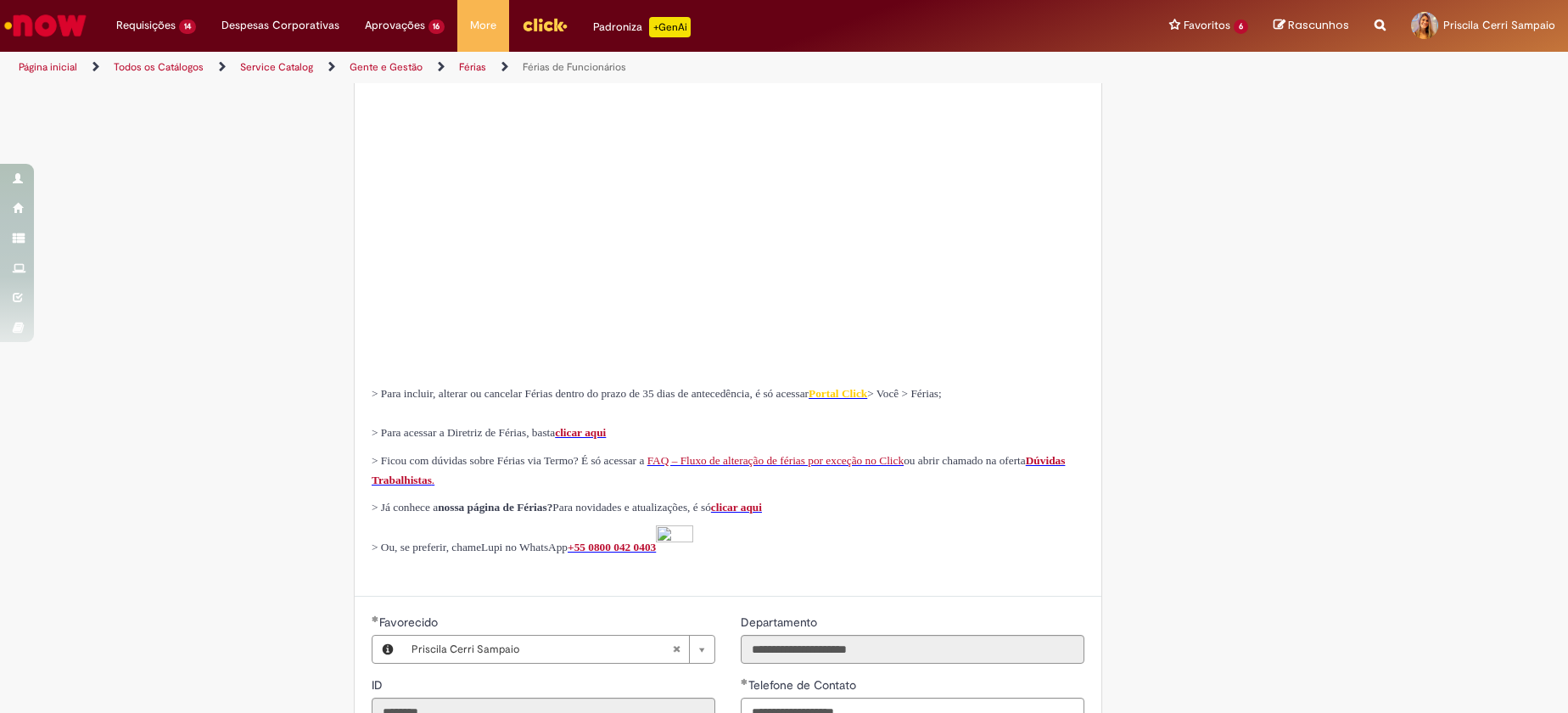 drag, startPoint x: 1231, startPoint y: 299, endPoint x: 1209, endPoint y: 284, distance: 26.62705 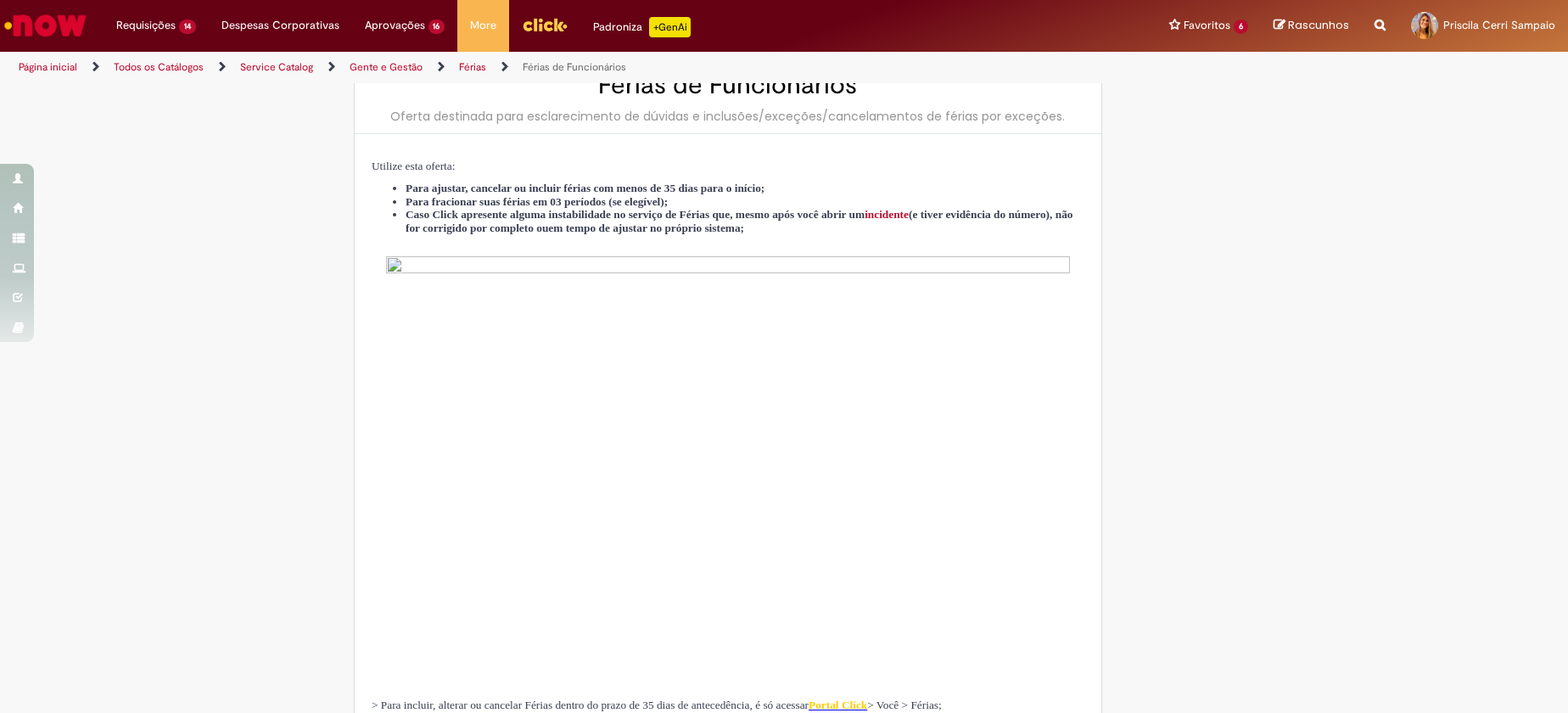 scroll, scrollTop: 0, scrollLeft: 0, axis: both 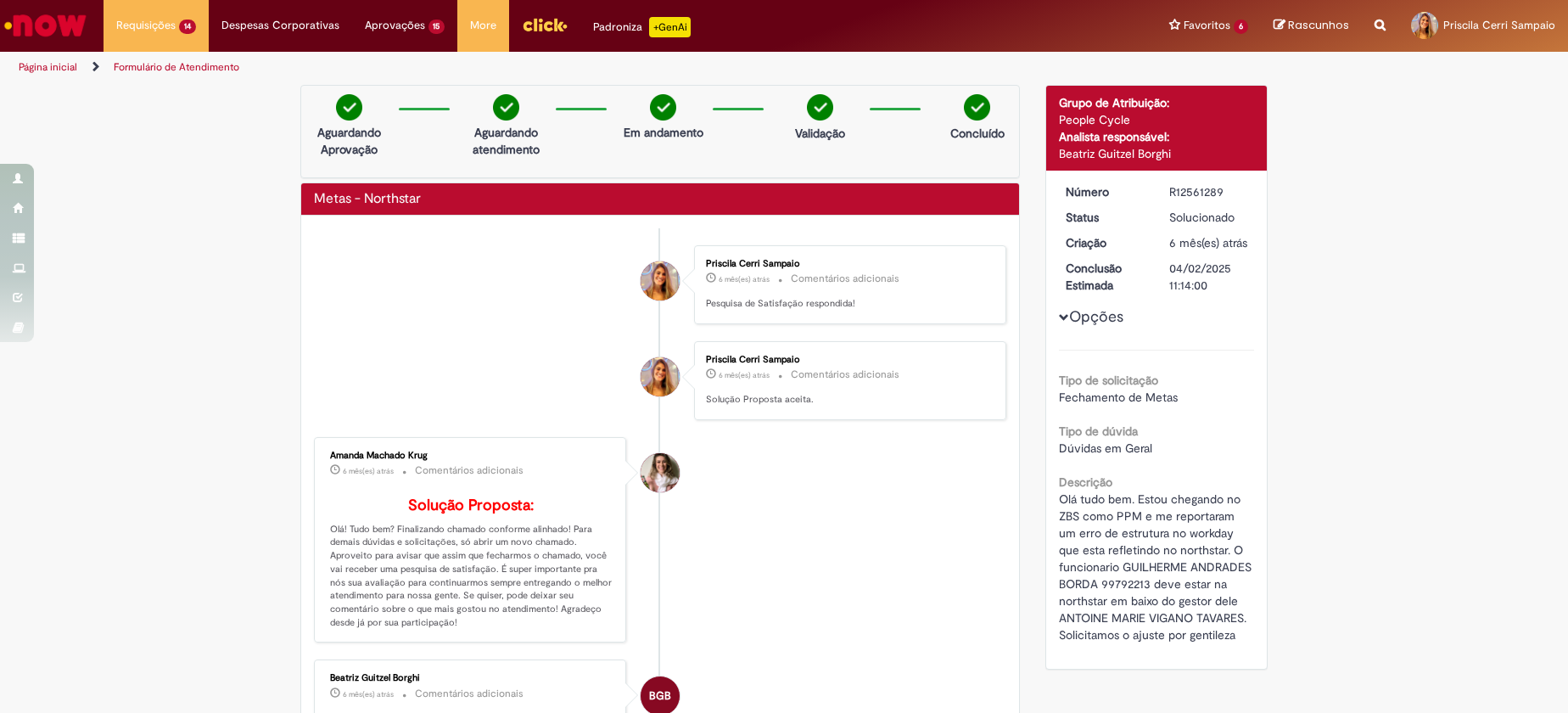 click at bounding box center (45, 25) 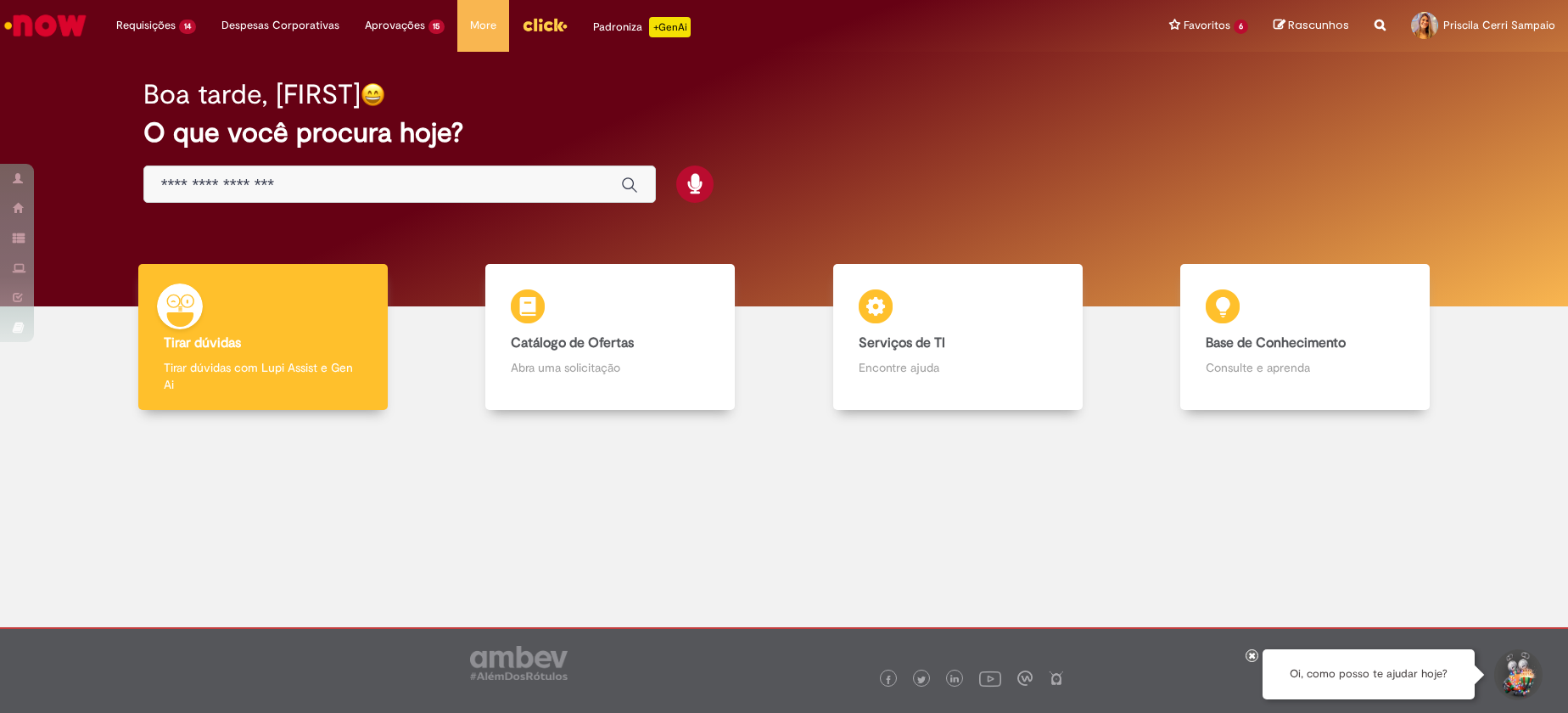 scroll, scrollTop: 0, scrollLeft: 0, axis: both 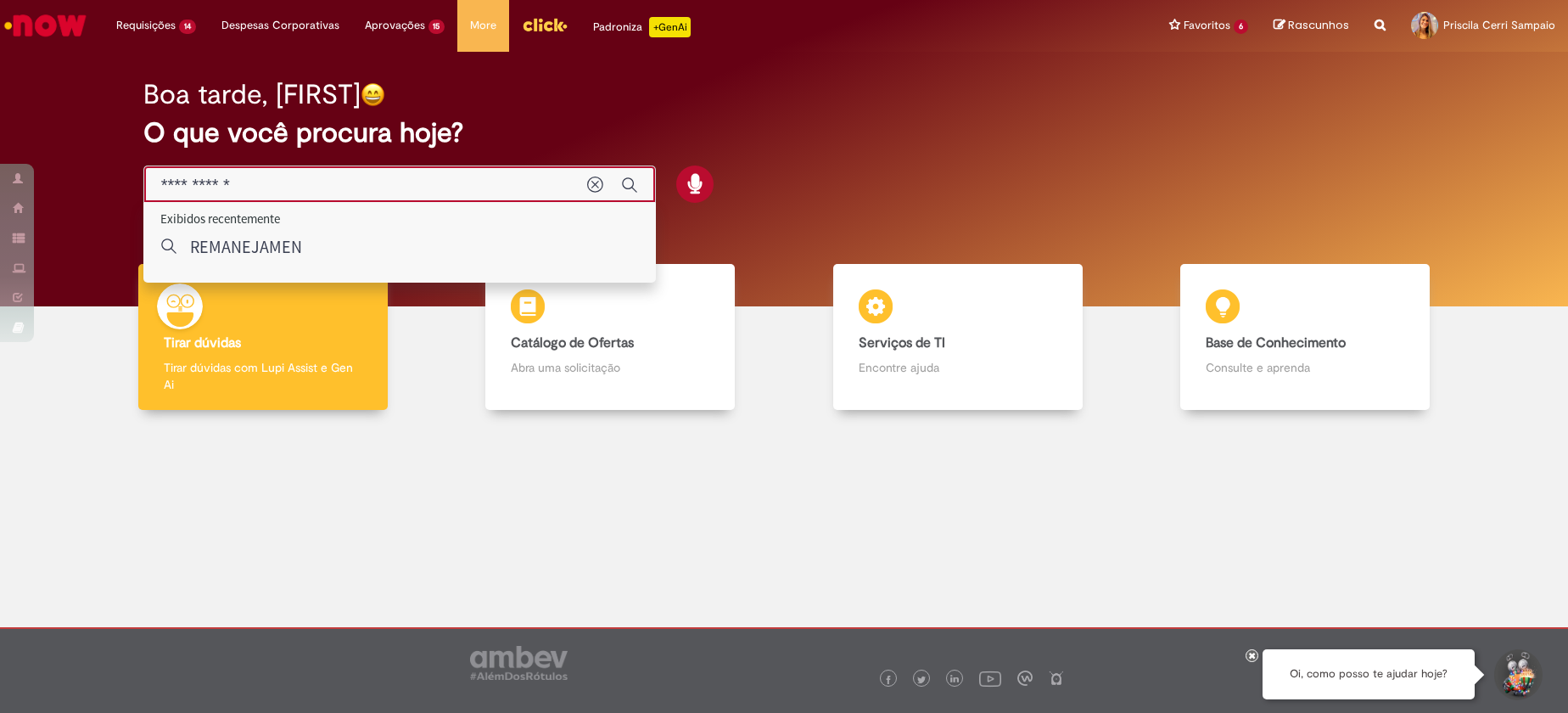drag, startPoint x: 339, startPoint y: 190, endPoint x: 207, endPoint y: 187, distance: 132.0341 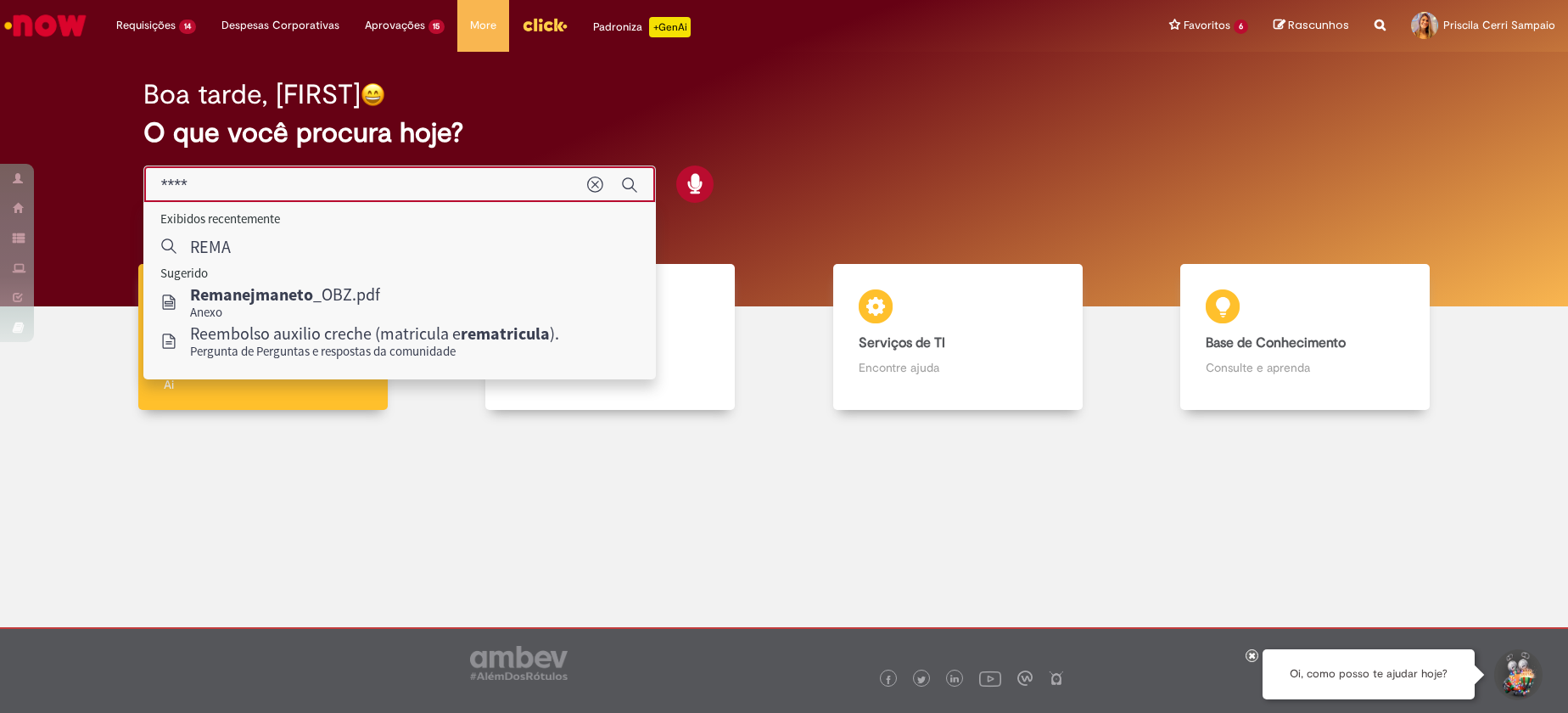 drag, startPoint x: 323, startPoint y: 303, endPoint x: 458, endPoint y: 421, distance: 179.30142 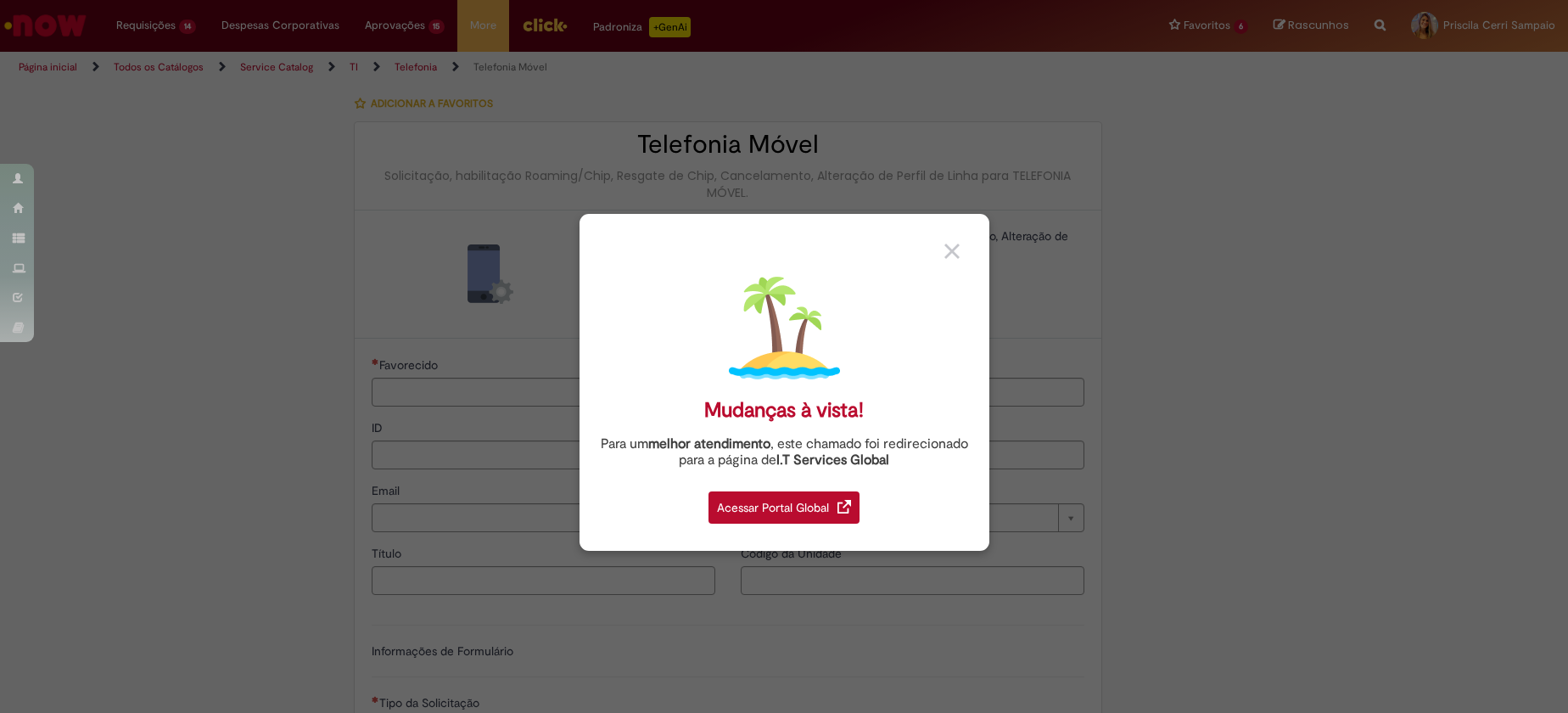type on "********" 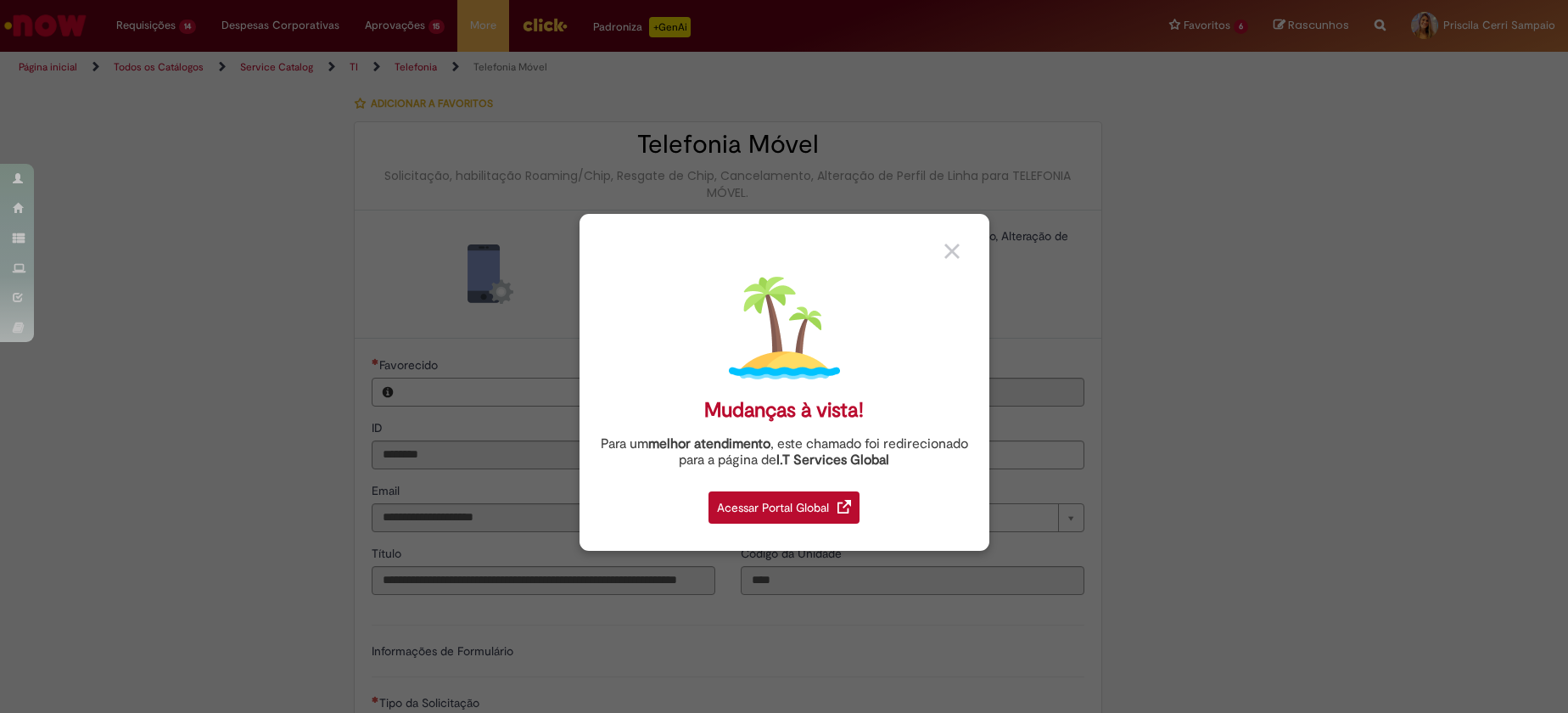 type on "**********" 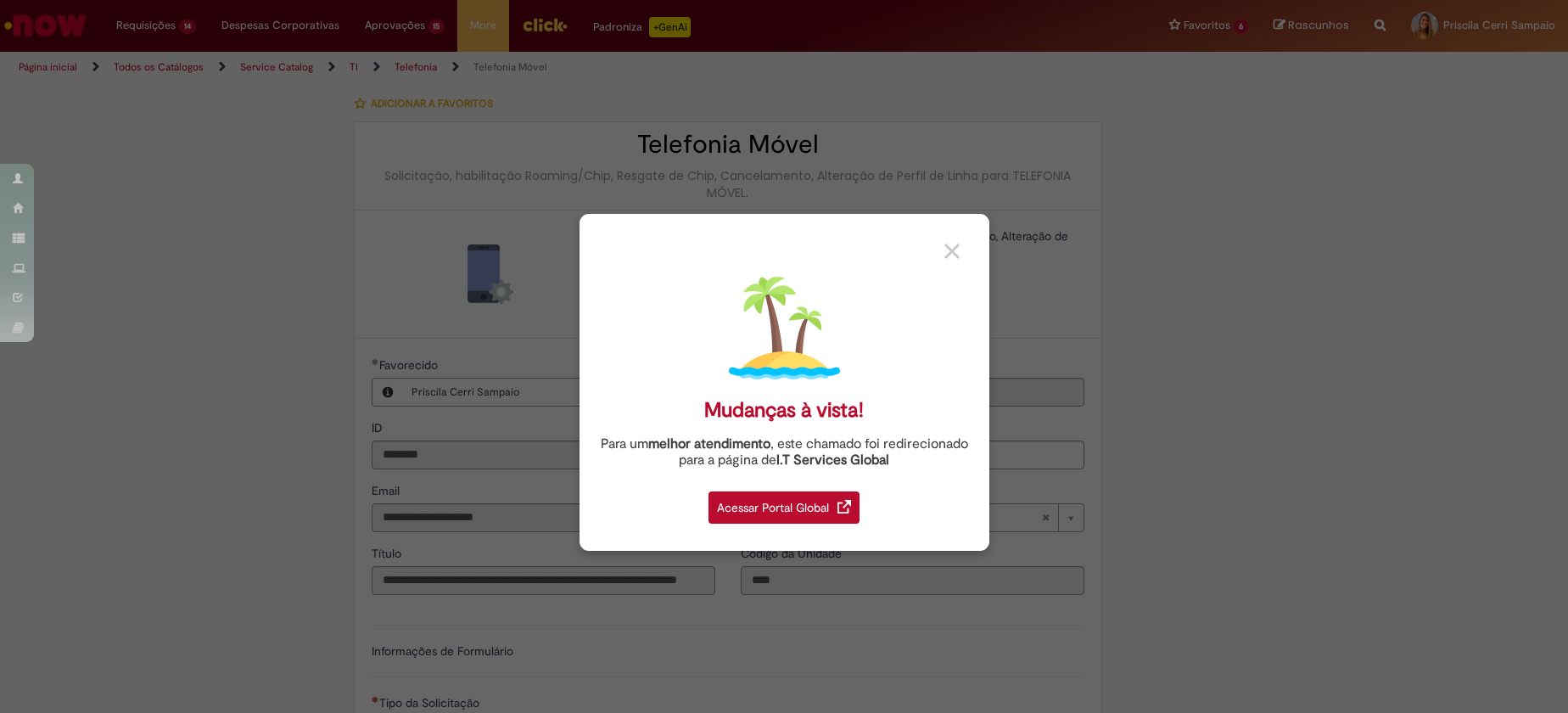 type on "**********" 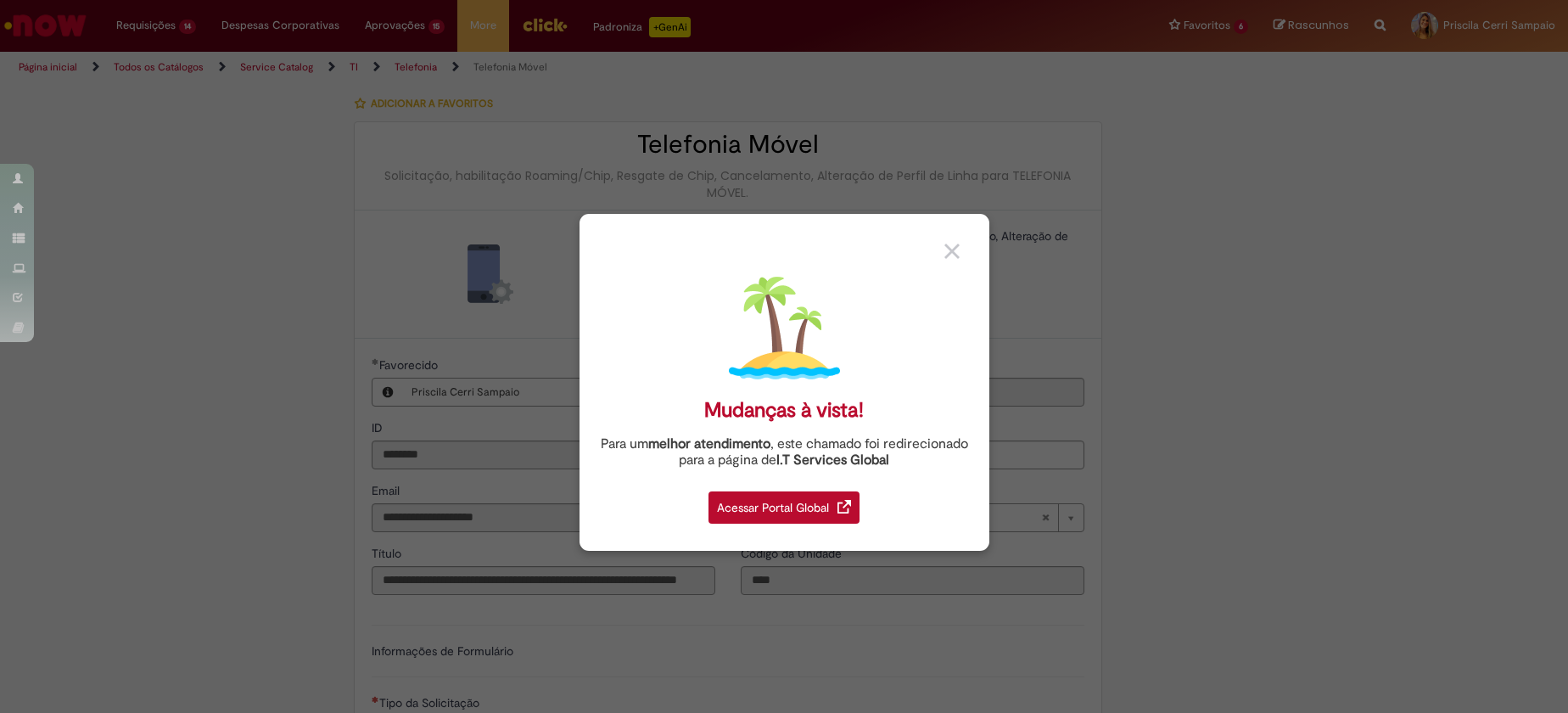click on "Acessar Portal Global" at bounding box center (784, 508) 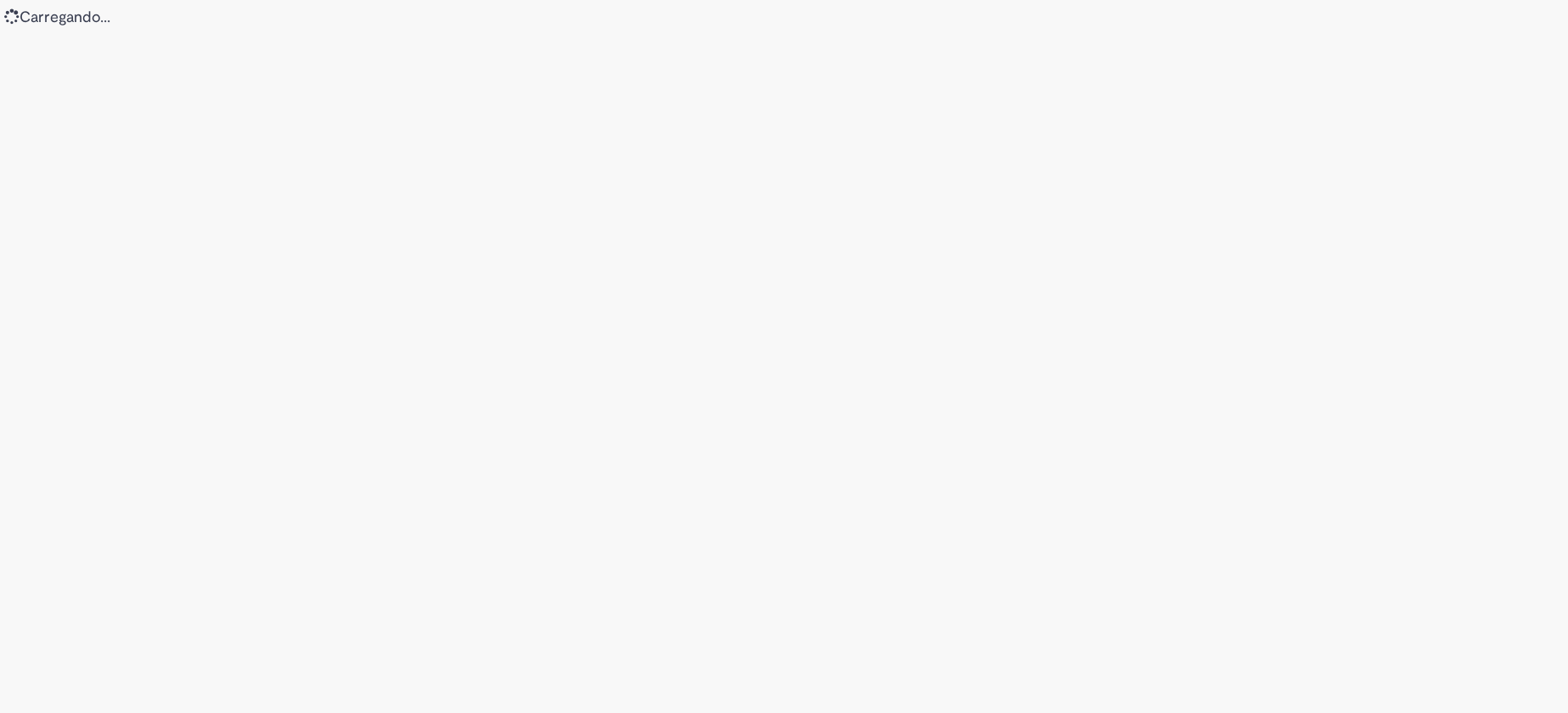 scroll, scrollTop: 0, scrollLeft: 0, axis: both 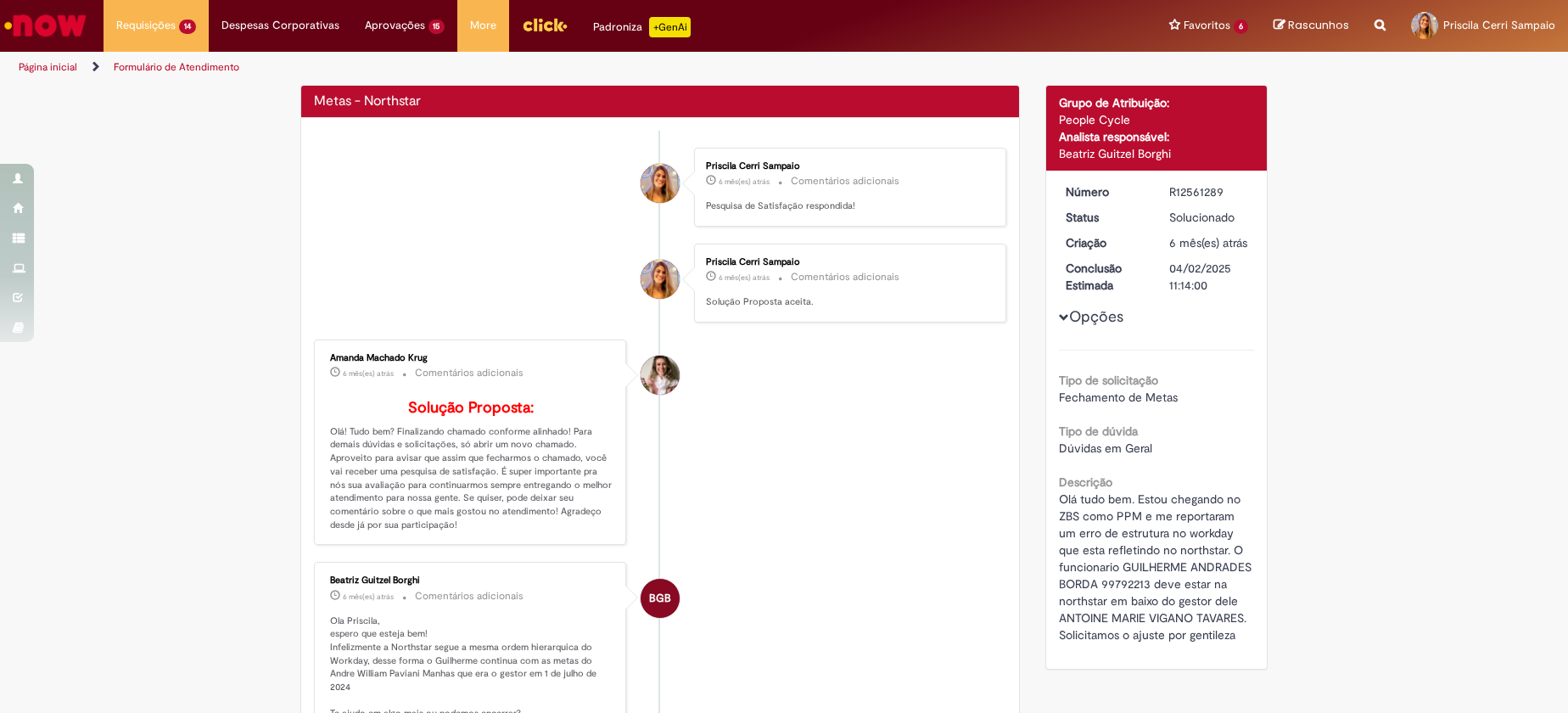 click on "Requisições   14
Exibir Todas as Solicitações
Estrutura Organizacional
7d atrás 7 dias atrás  R13329955
Estrutura Organizacional
7d atrás 7 dias atrás  R13329925
Criação/bloqueio de Centro de Custo
8d atrás 8 dias atrás  R13329023
Dúvidas Pagamento de Salário
21d atrás 21 dias atrás  R13295126
Controle de Incremento Estrutura Organizacional
4 mês(es) atrás 4 meses atrás  R12866161
Controle de Incremento Estrutura Organizacional
4 mês(es) atrás 4 meses atrás  R12865820
Controle de Incremento Estrutura Organizacional
4 mês(es) atrás 4 meses atrás  R12859066
Controle de Incremento Estrutura Organizacional
4 mês(es) atrás 4 meses atrás  R12859018
Controle de Incremento Estrutura Organizacional" at bounding box center (829, 25) 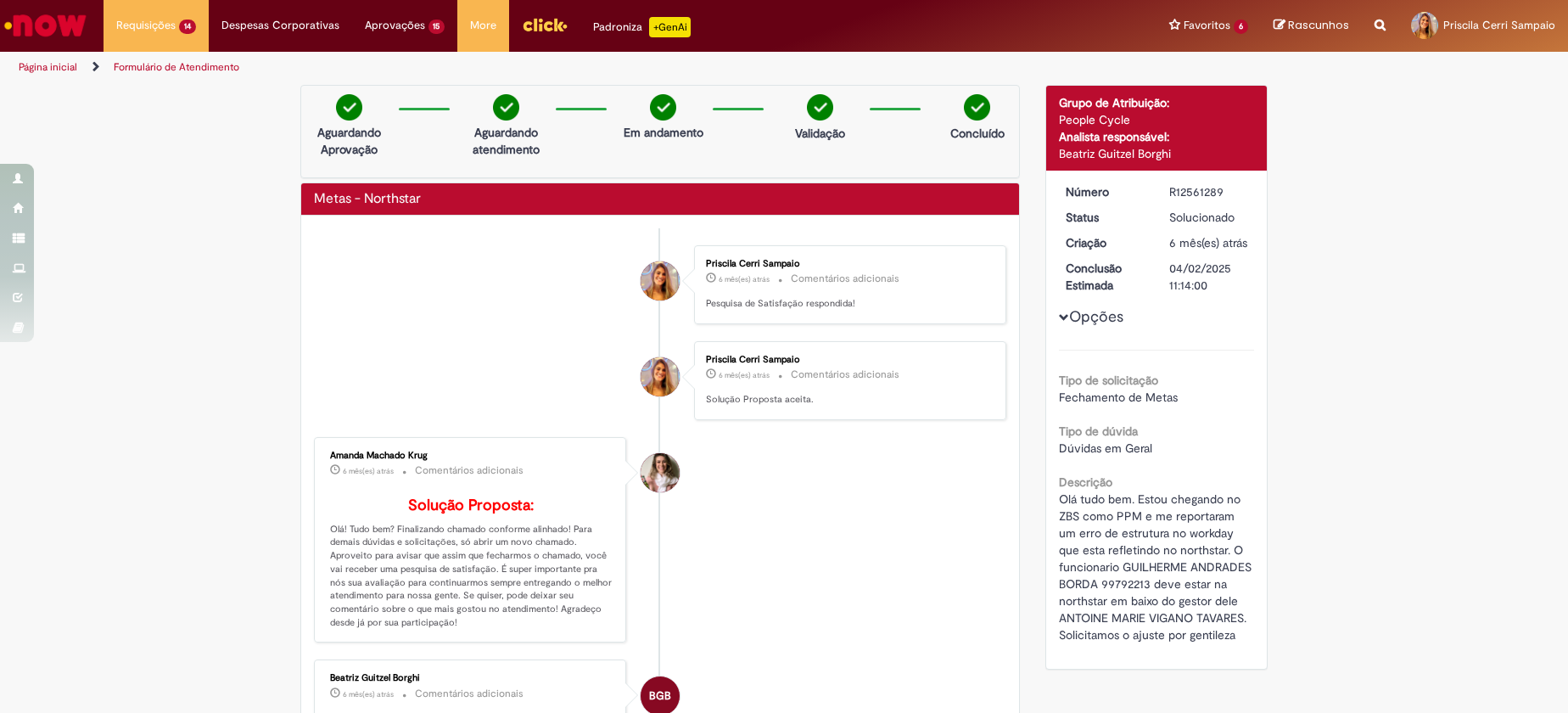 click at bounding box center (45, 25) 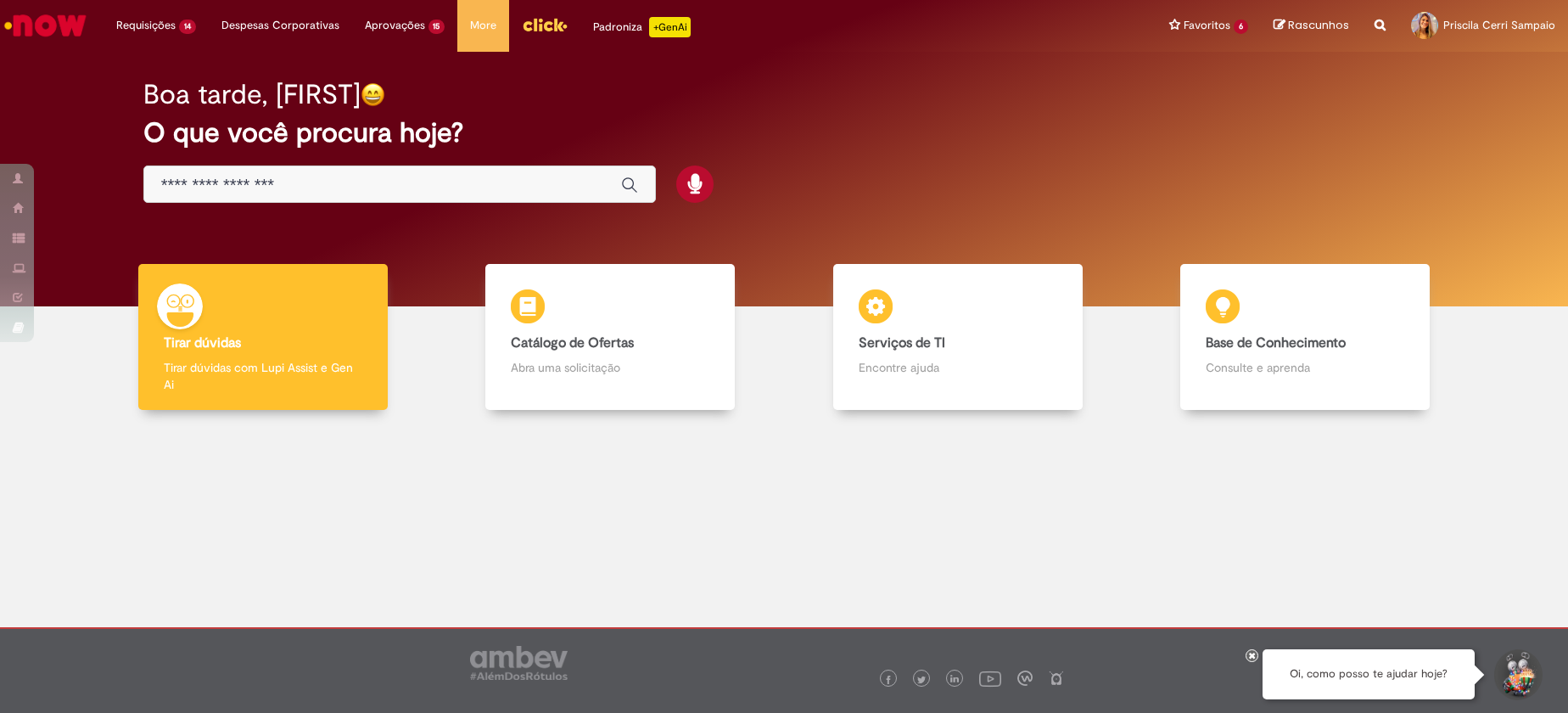 scroll, scrollTop: 0, scrollLeft: 0, axis: both 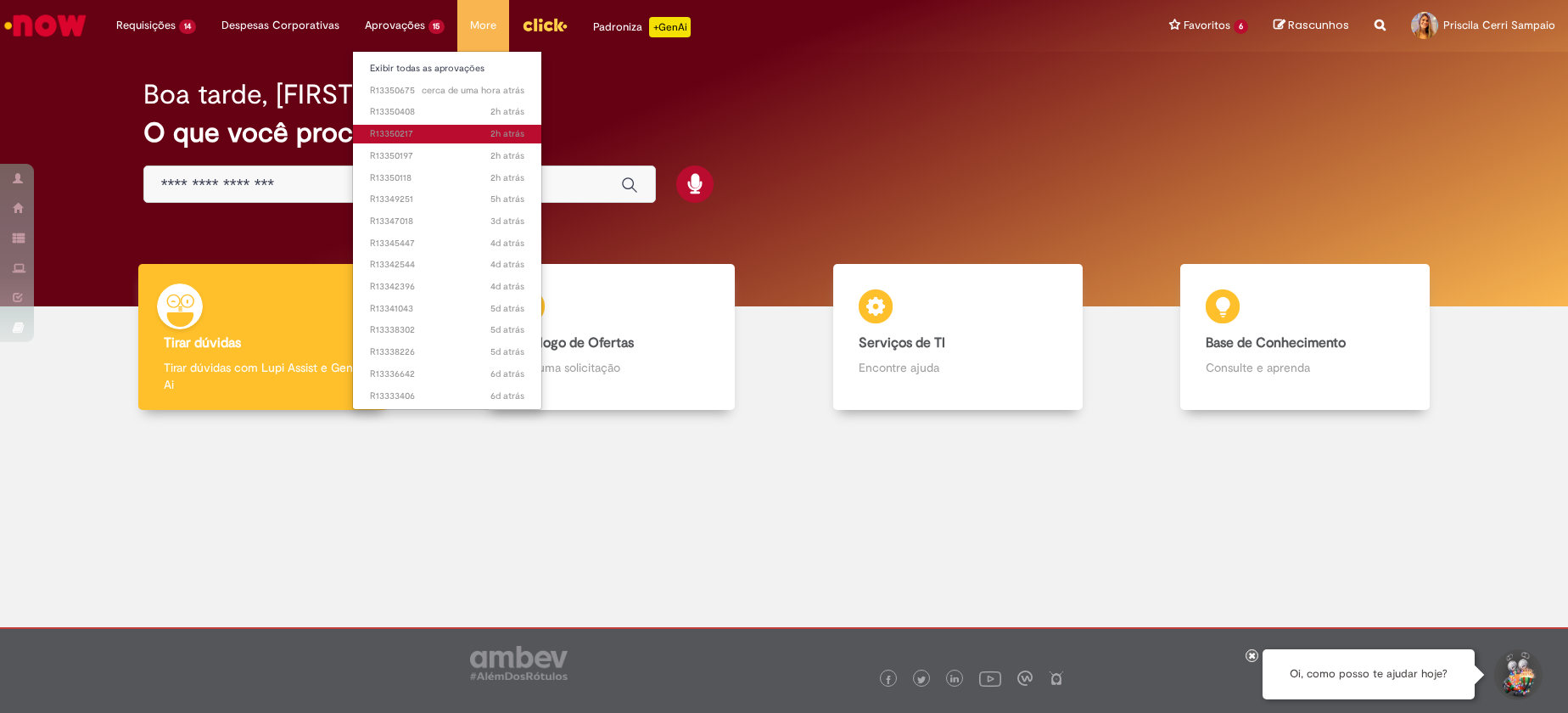 click on "Aprovações   15
Exibir todas as aprovações
cerca de uma hora atrás cerca de uma hora atrás  R13350675
2h atrás 2 horas atrás  R13350408
2h atrás 2 horas atrás  R13350217
2h atrás 2 horas atrás  R13350197
2h atrás 2 horas atrás  R13350118
5h atrás 5 horas atrás  R13349251
3d atrás 3 dias atrás  R13347018
4d atrás 4 dias atrás  R13345447
4d atrás 4 dias atrás  R13342544
4d atrás 4 dias atrás  R13342396
5d atrás 5 dias atrás  R13341043
5d atrás 5 dias atrás  R13338302
5d atrás 5 dias atrás  R13338226
6d atrás 6 dias atrás  R13336642
6d atrás 6 dias atrás  R13333406" at bounding box center [156, 25] 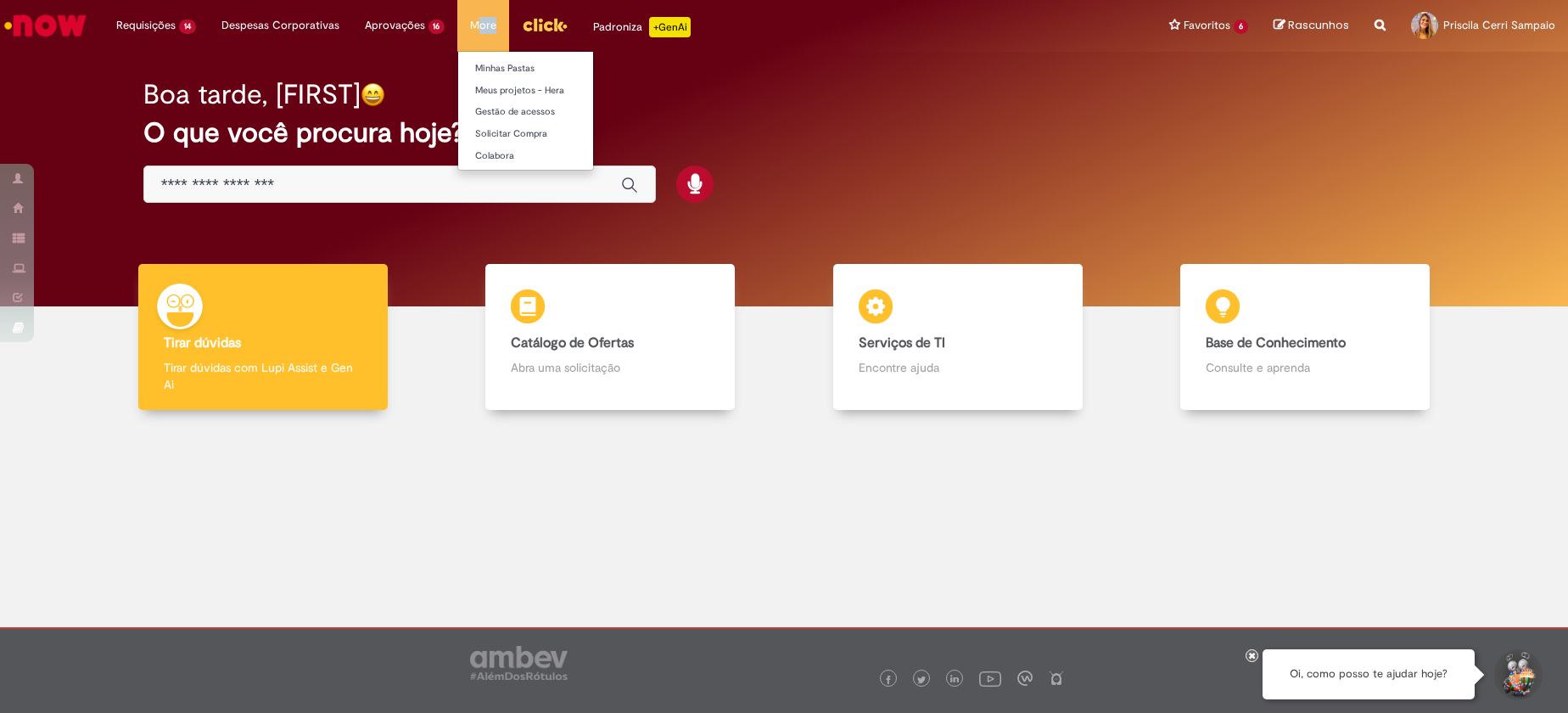 drag, startPoint x: 641, startPoint y: 53, endPoint x: 469, endPoint y: 36, distance: 172.83807 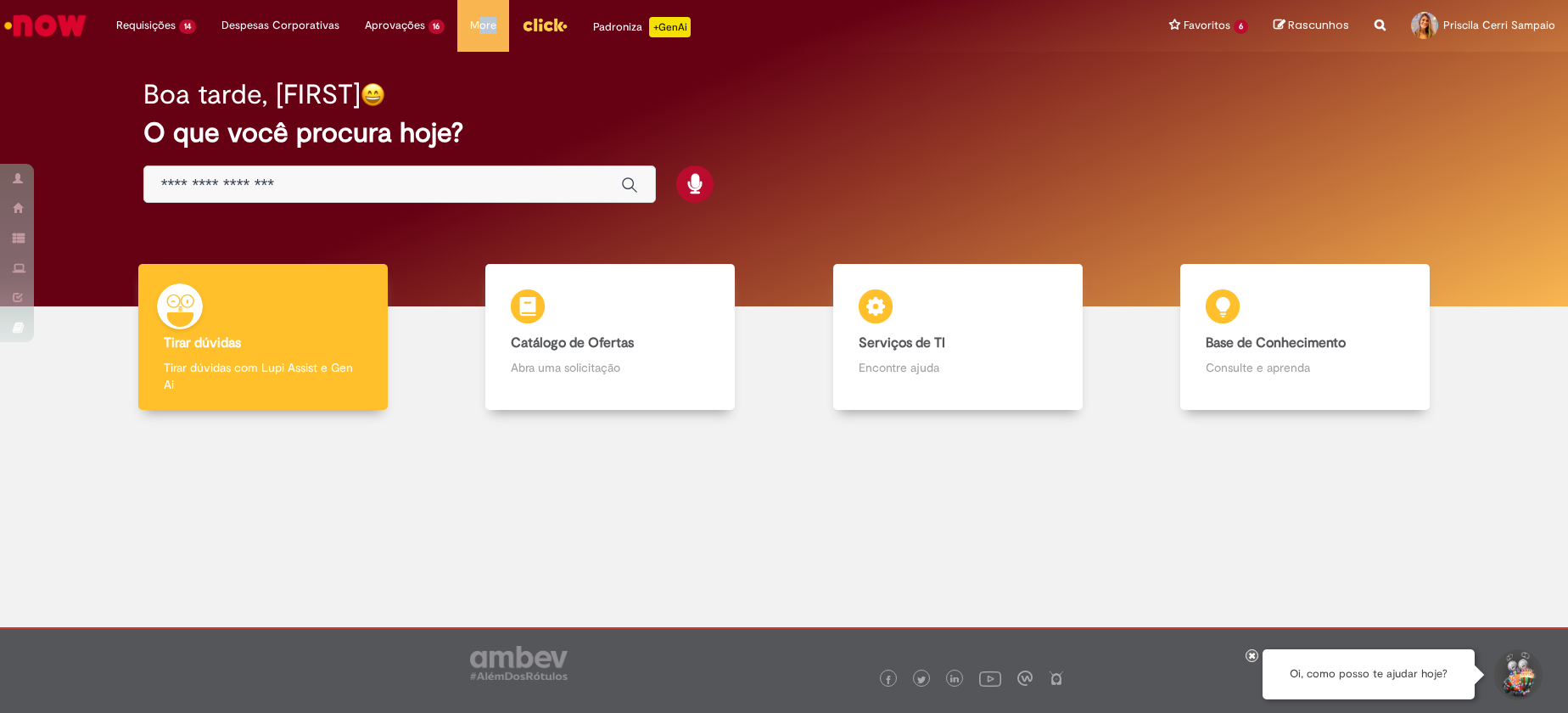 drag, startPoint x: 469, startPoint y: 36, endPoint x: 353, endPoint y: 70, distance: 120.8801 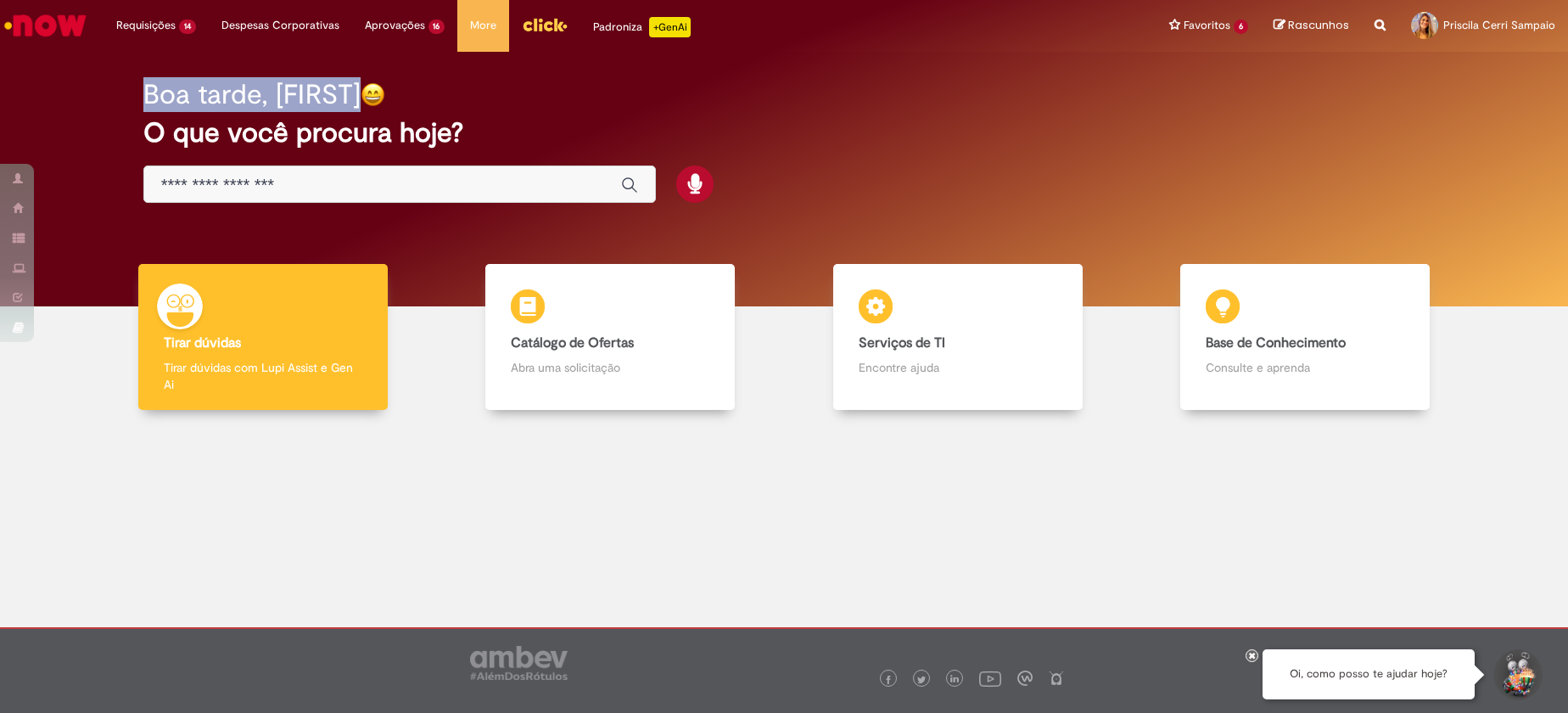 click on "Boa tarde, [FIRST]" at bounding box center (252, 94) 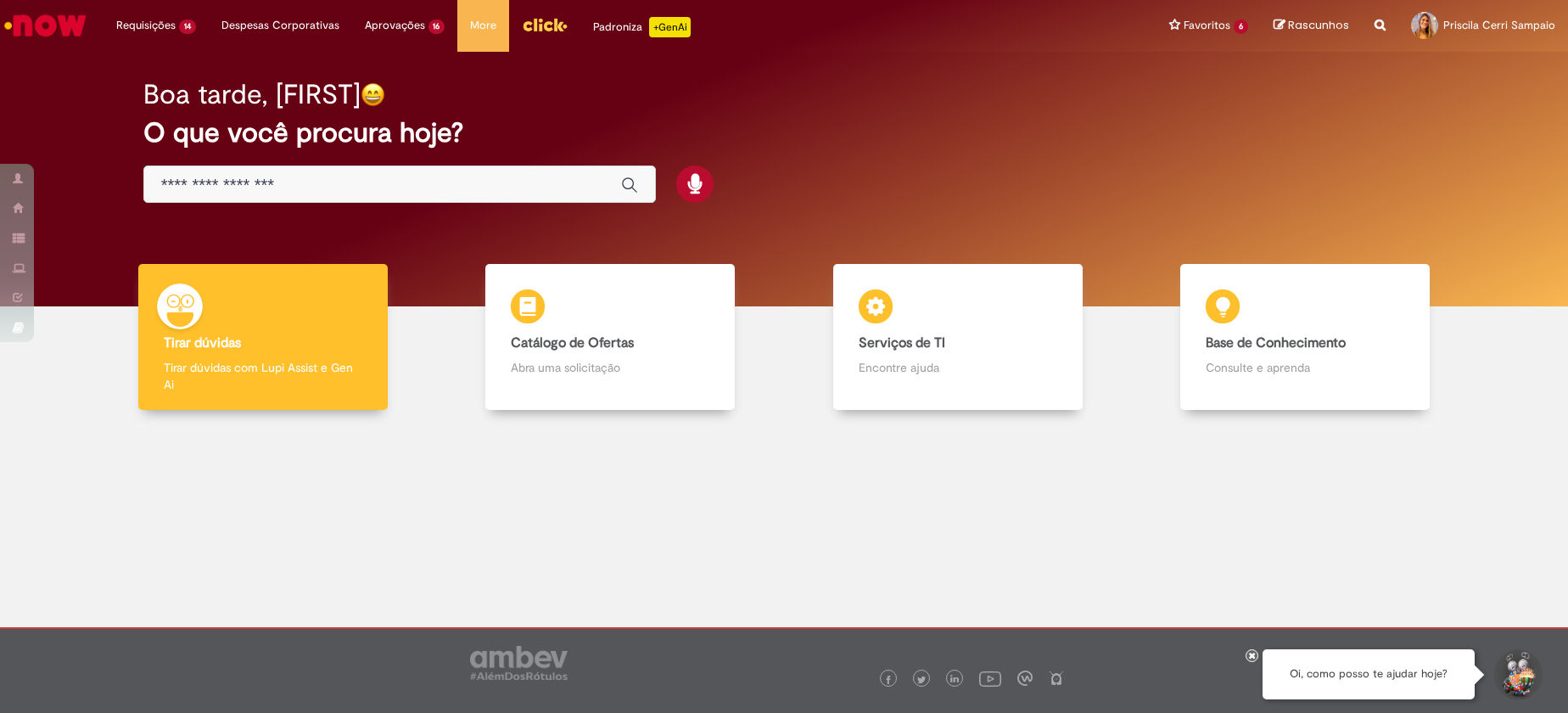 click on "O que você procura hoje?" at bounding box center [784, 132] 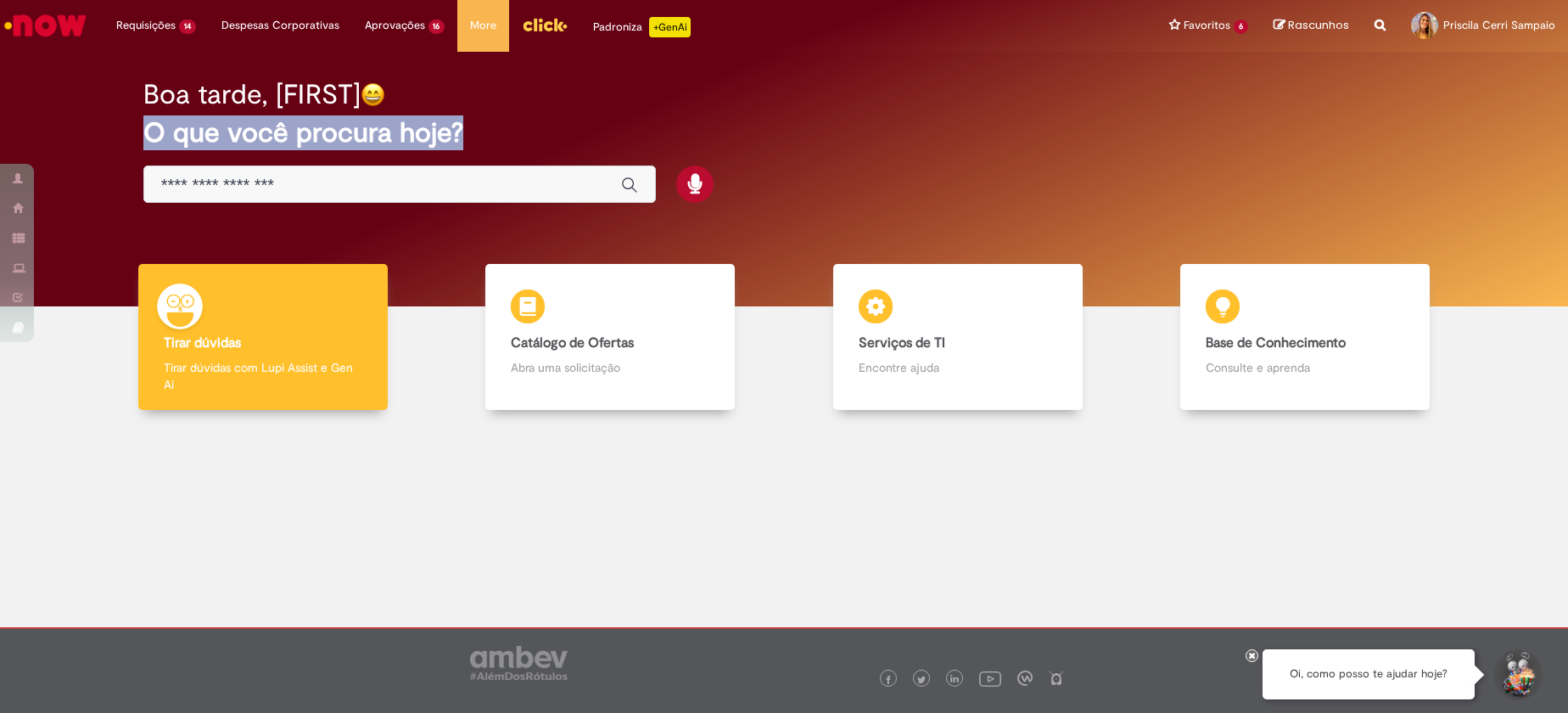 drag, startPoint x: 471, startPoint y: 136, endPoint x: 143, endPoint y: 123, distance: 328.25752 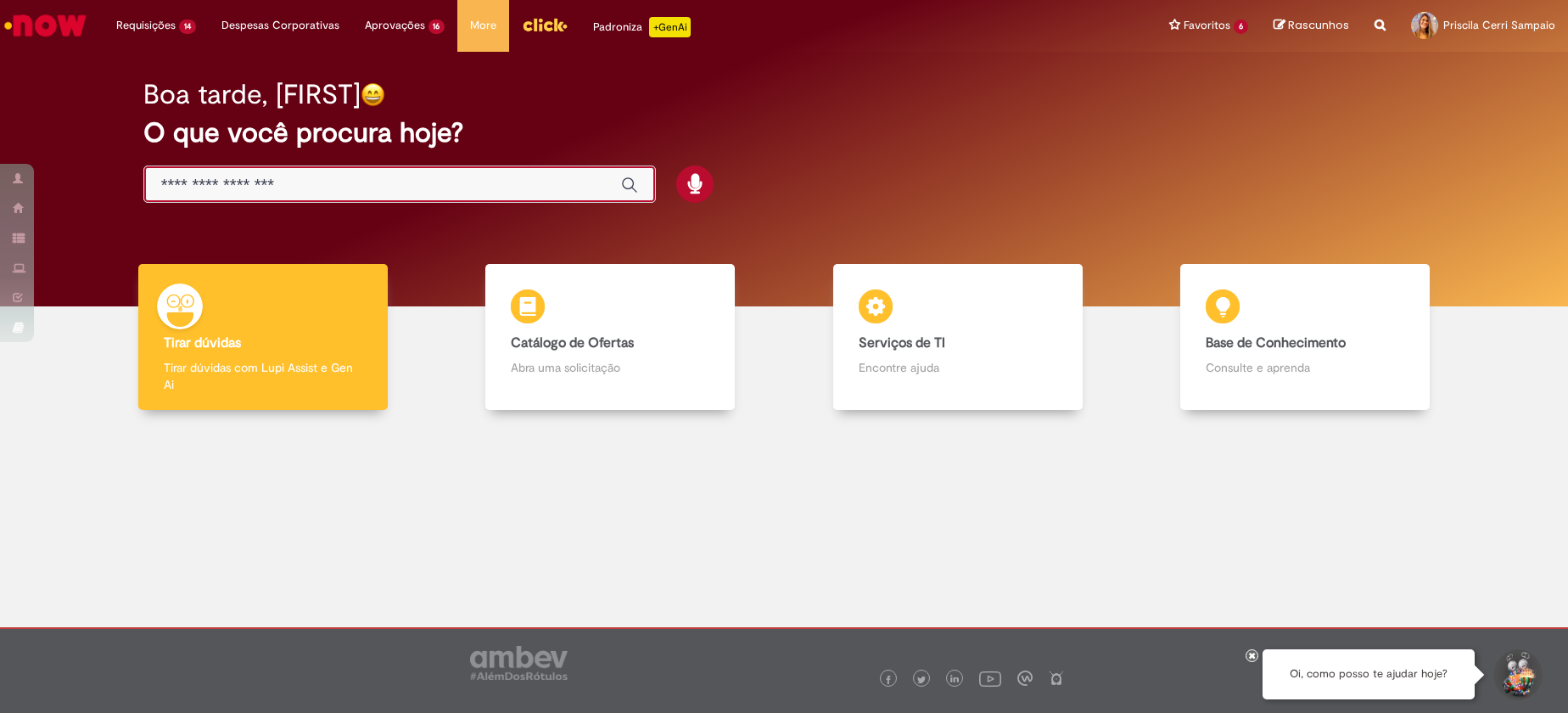 drag, startPoint x: 143, startPoint y: 123, endPoint x: 556, endPoint y: 187, distance: 417.929 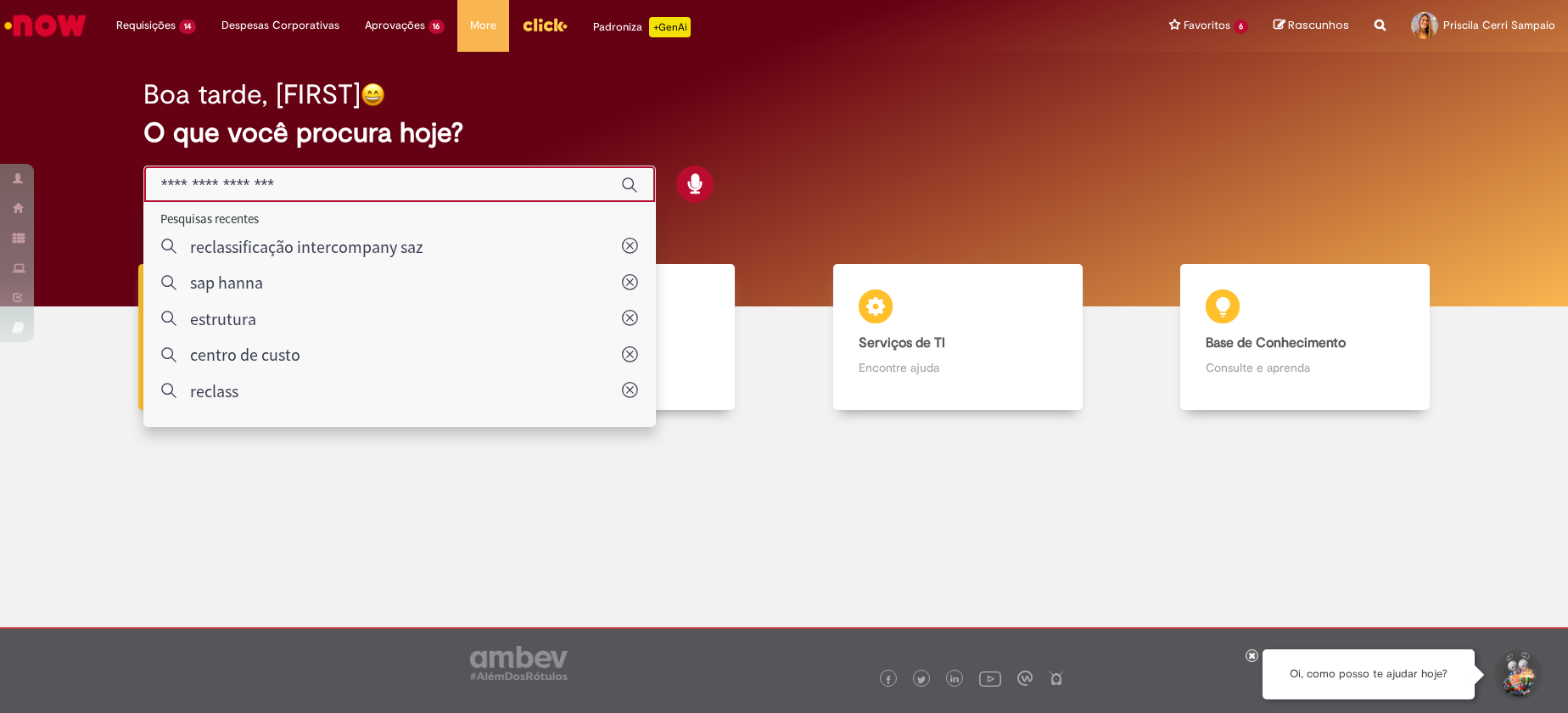click on "Boa tarde, Priscila
O que você procura hoje?" at bounding box center (784, 179) 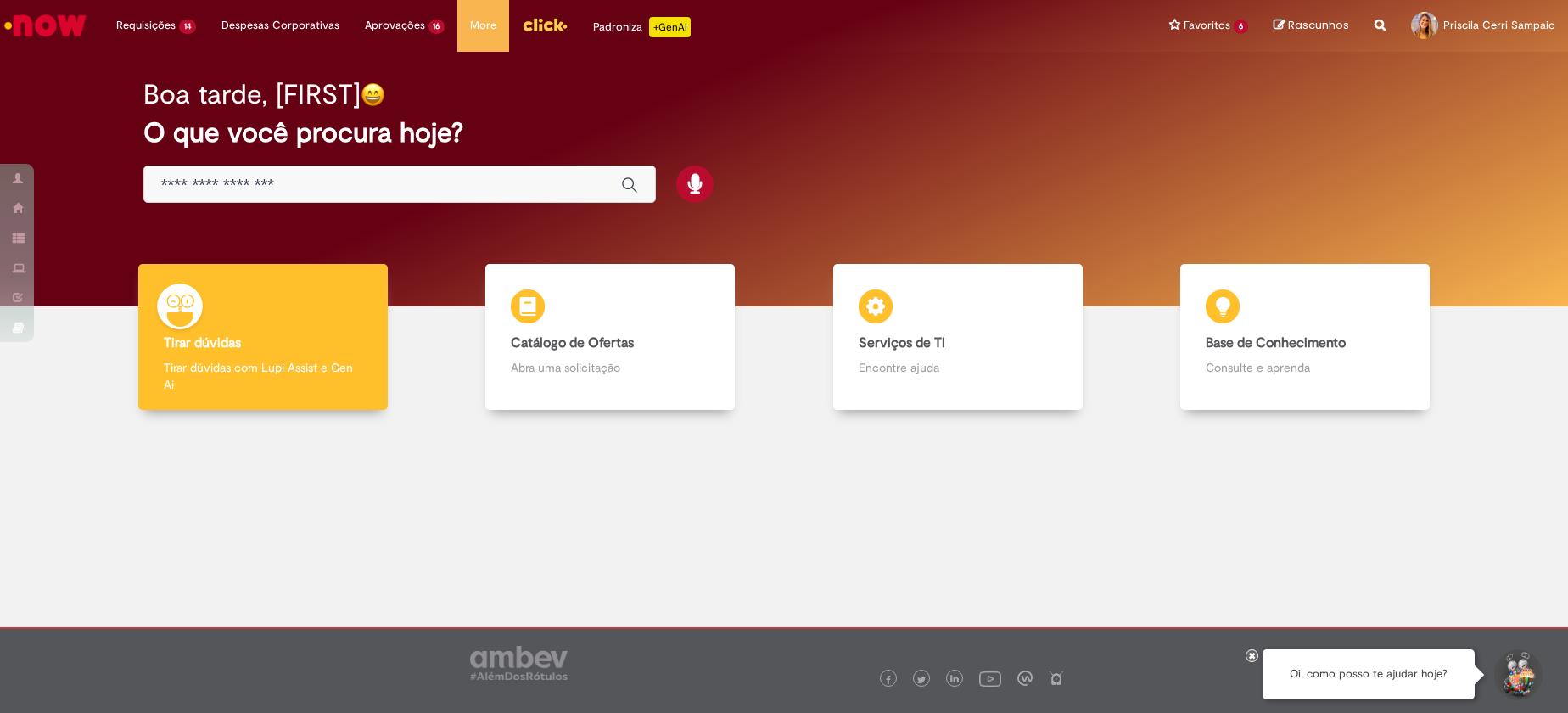 drag, startPoint x: 48, startPoint y: 76, endPoint x: 51, endPoint y: 37, distance: 39.11521 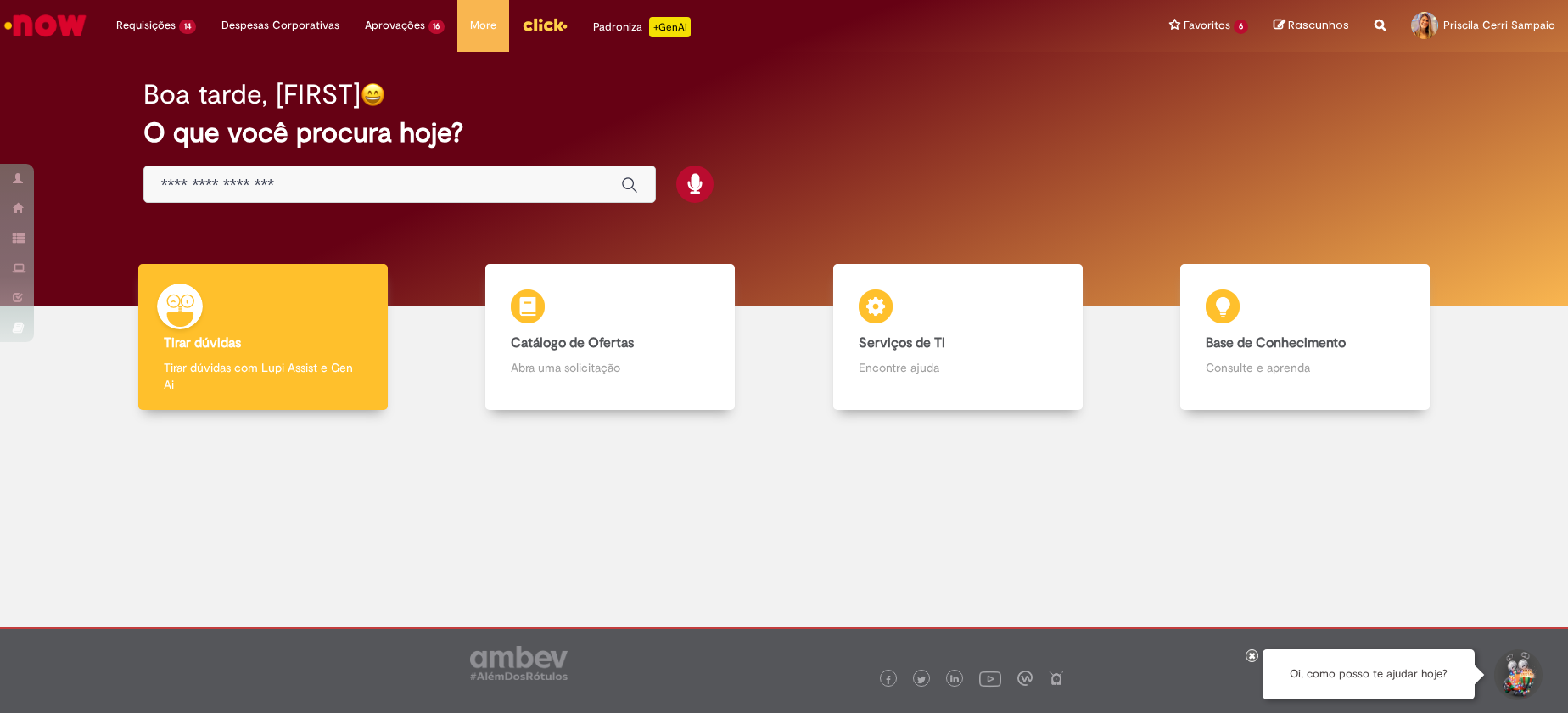 scroll, scrollTop: 0, scrollLeft: 0, axis: both 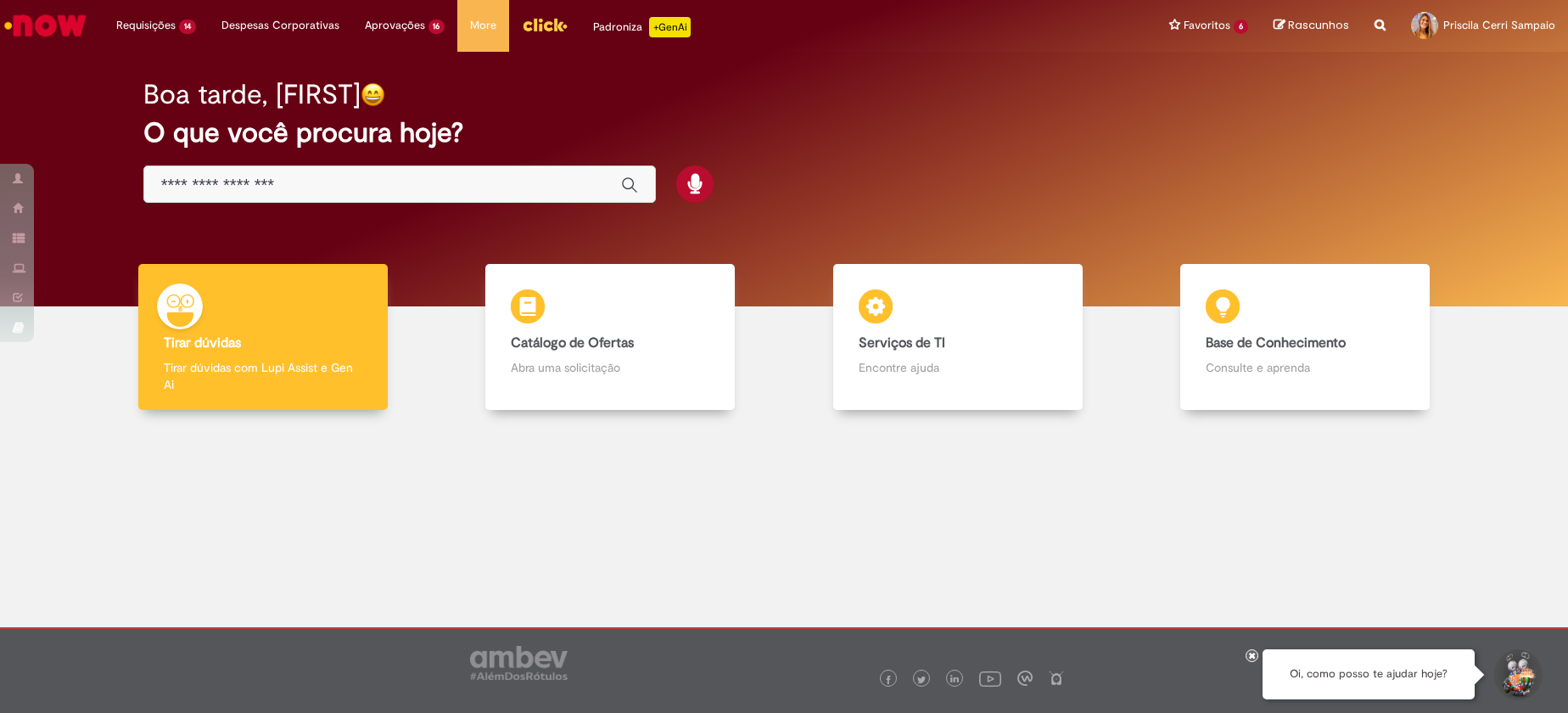 click on "O que você procura hoje?" at bounding box center (784, 132) 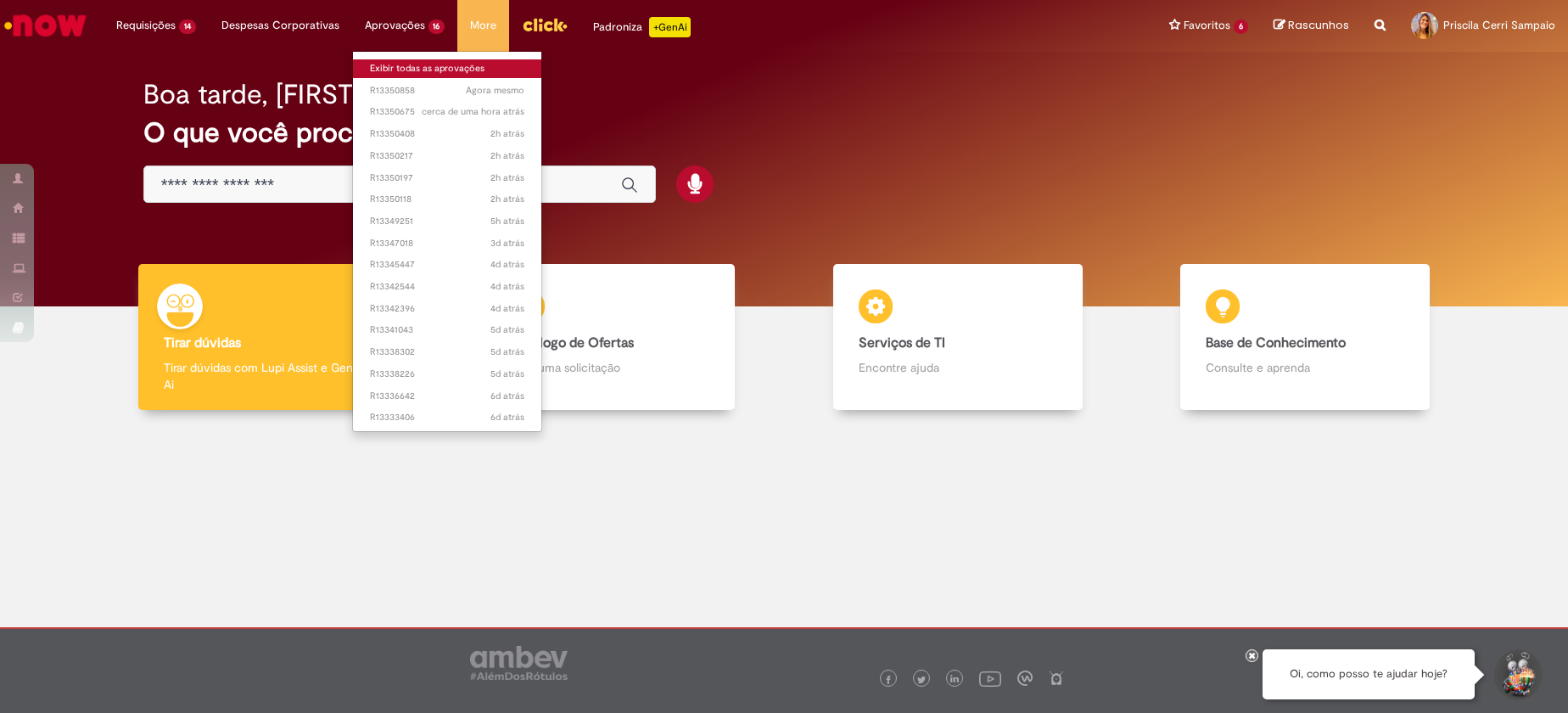 drag, startPoint x: 448, startPoint y: 61, endPoint x: 1089, endPoint y: 99, distance: 642.12538 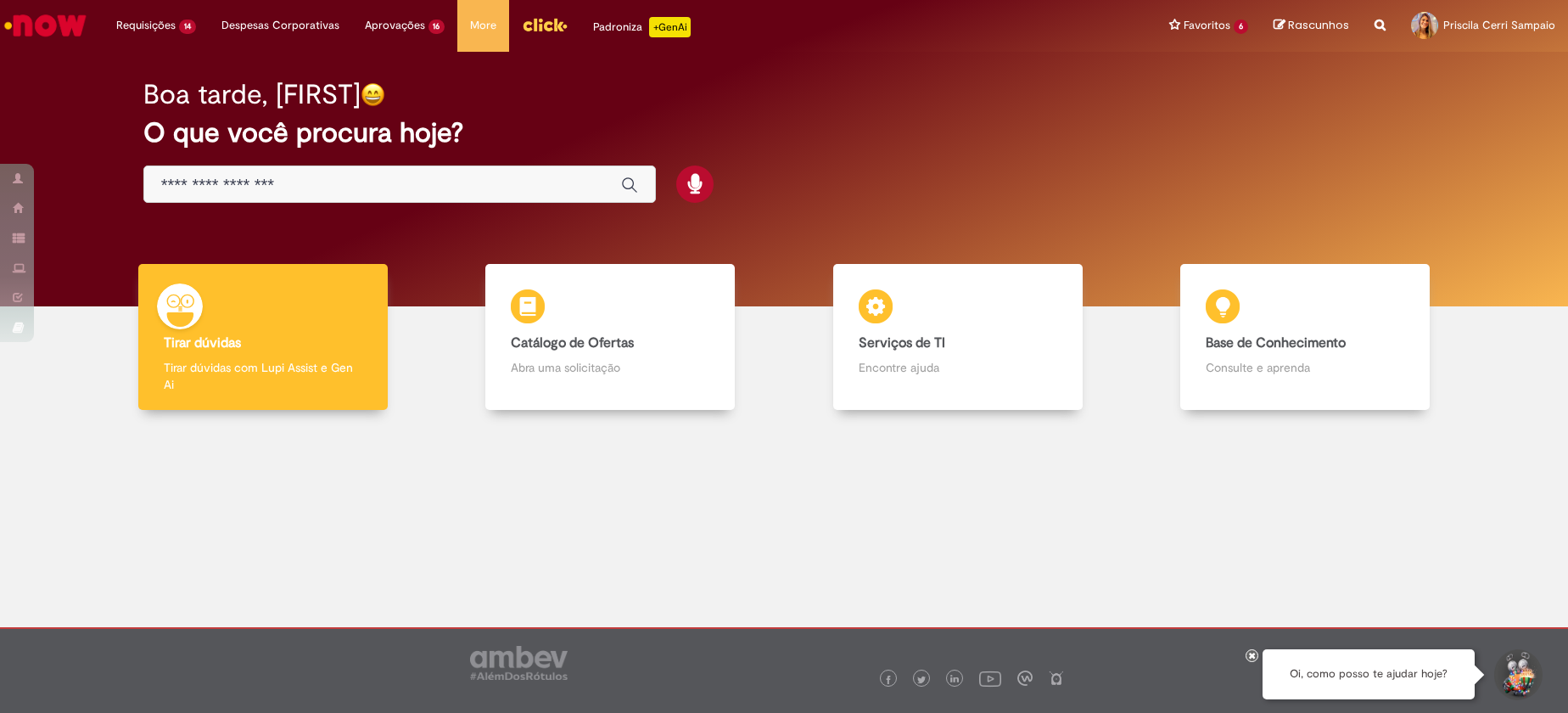click on "Exibir todas as aprovações" at bounding box center [0, 0] 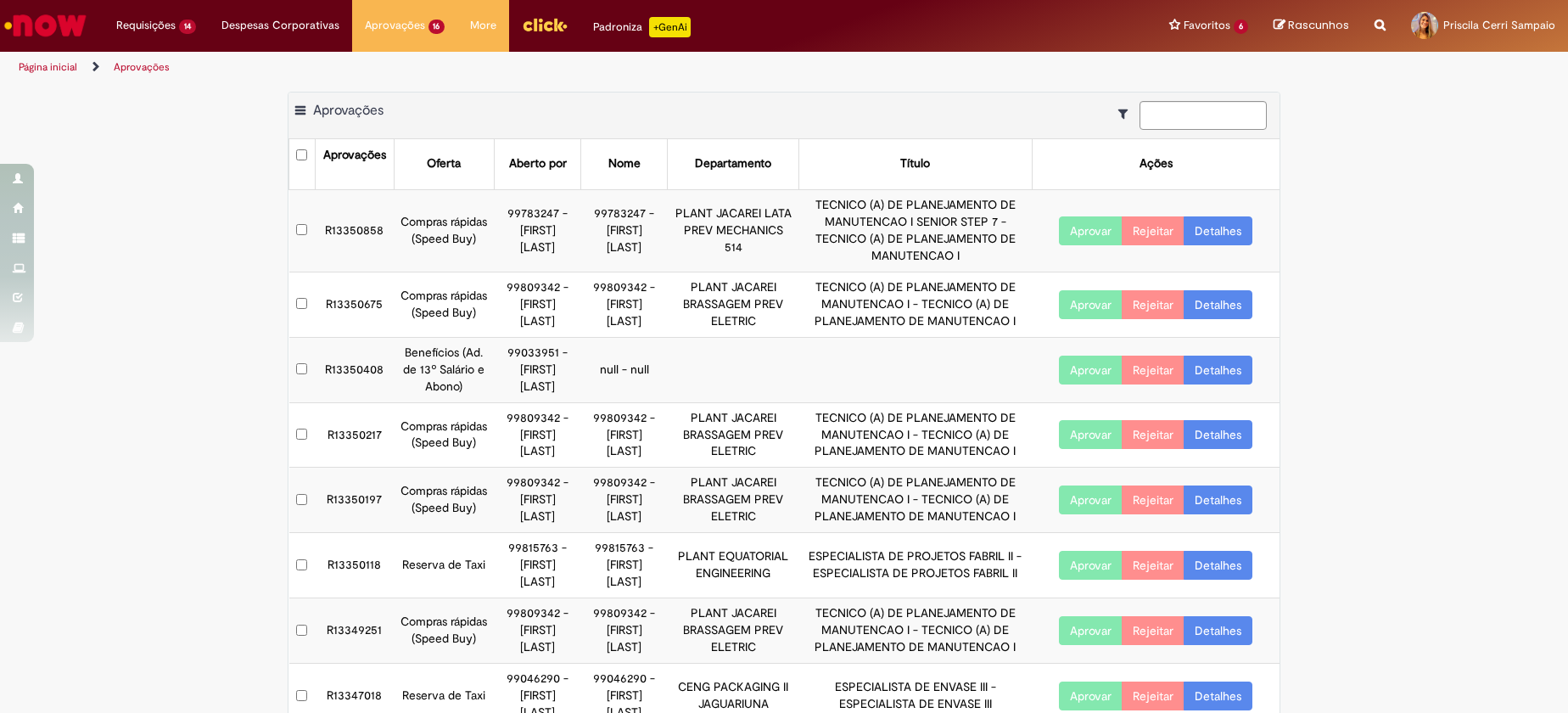 click on "99033951 - [FIRST] [LAST]" at bounding box center [538, 369] 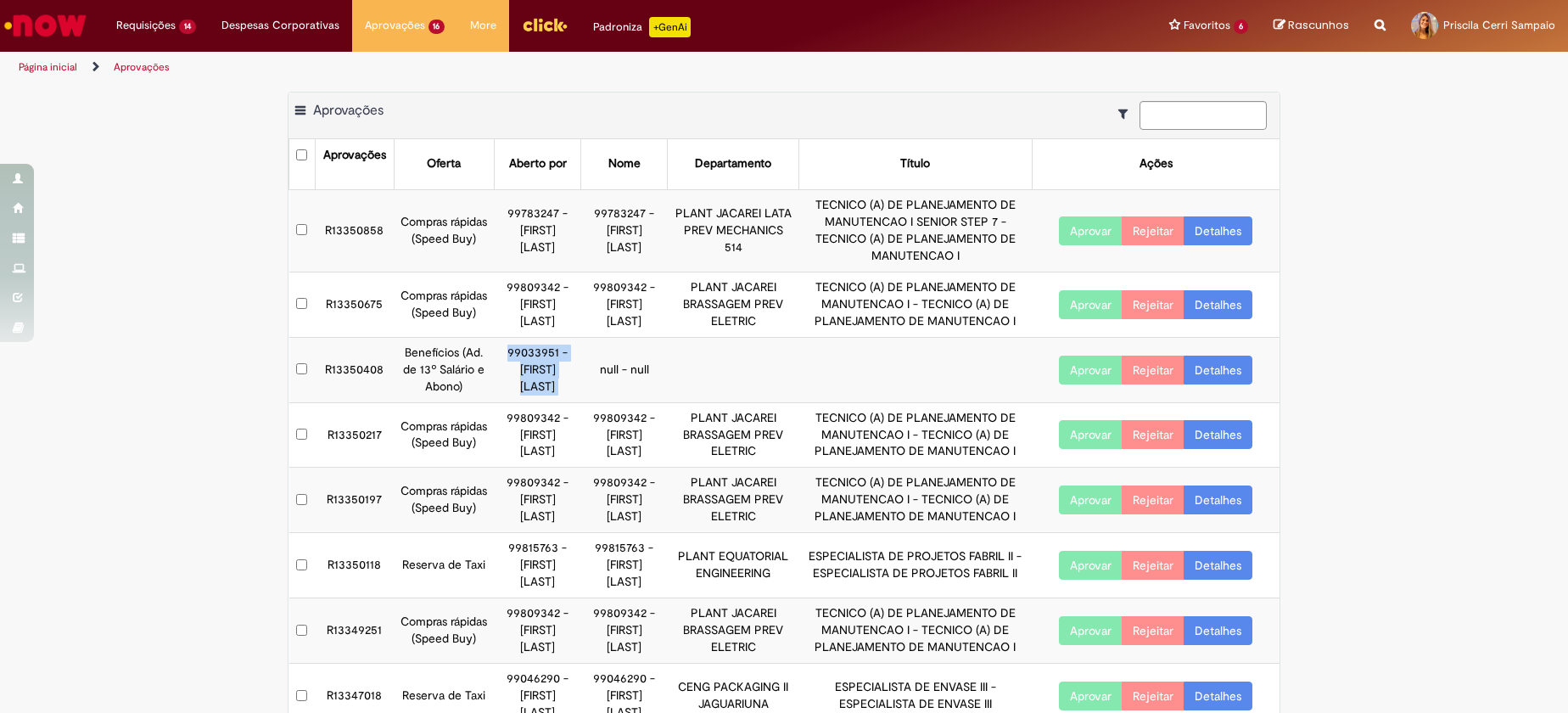 click on "99033951 - [FIRST] [LAST]" at bounding box center (538, 369) 